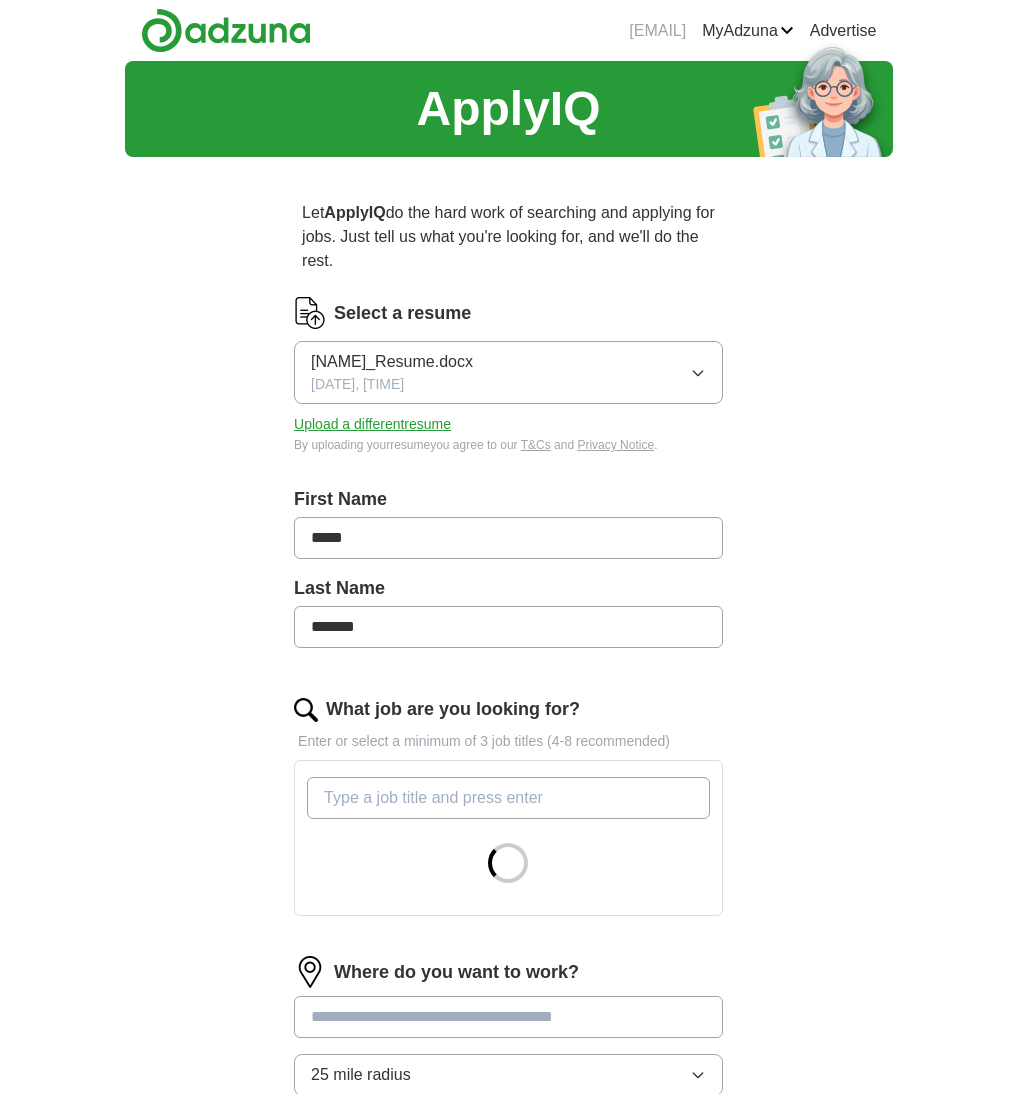 scroll, scrollTop: 0, scrollLeft: 0, axis: both 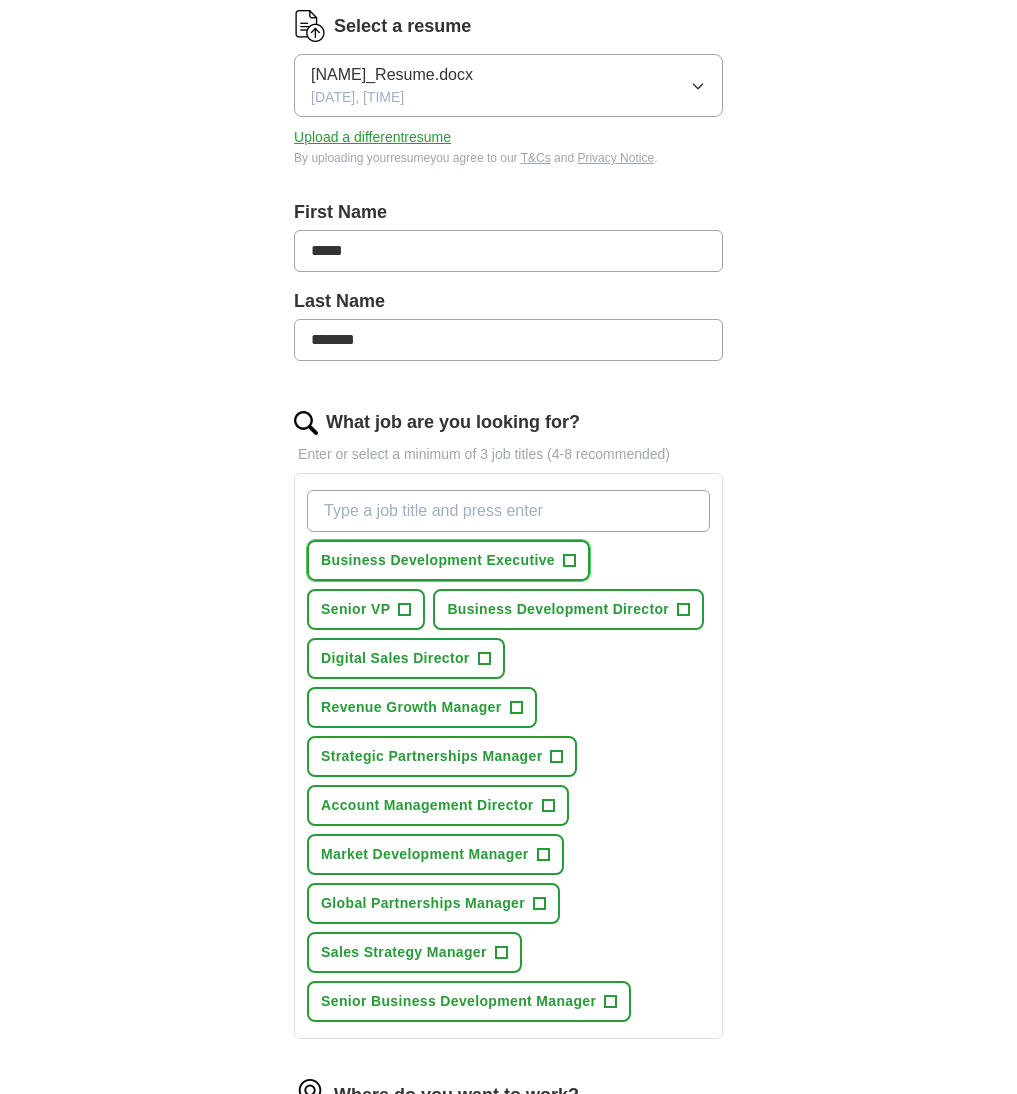 click on "Business Development Executive +" at bounding box center [448, 560] 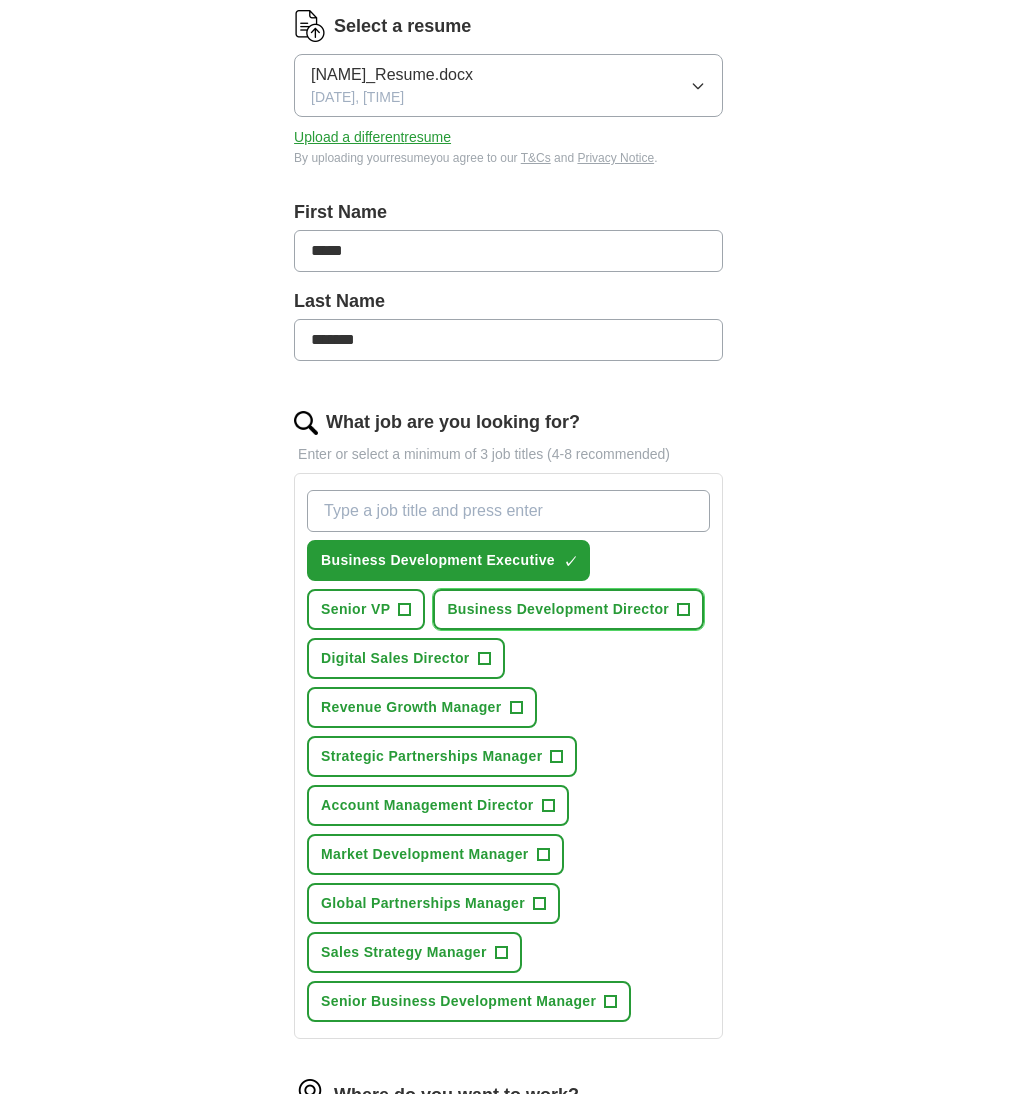 click on "Business Development Director" at bounding box center (558, 609) 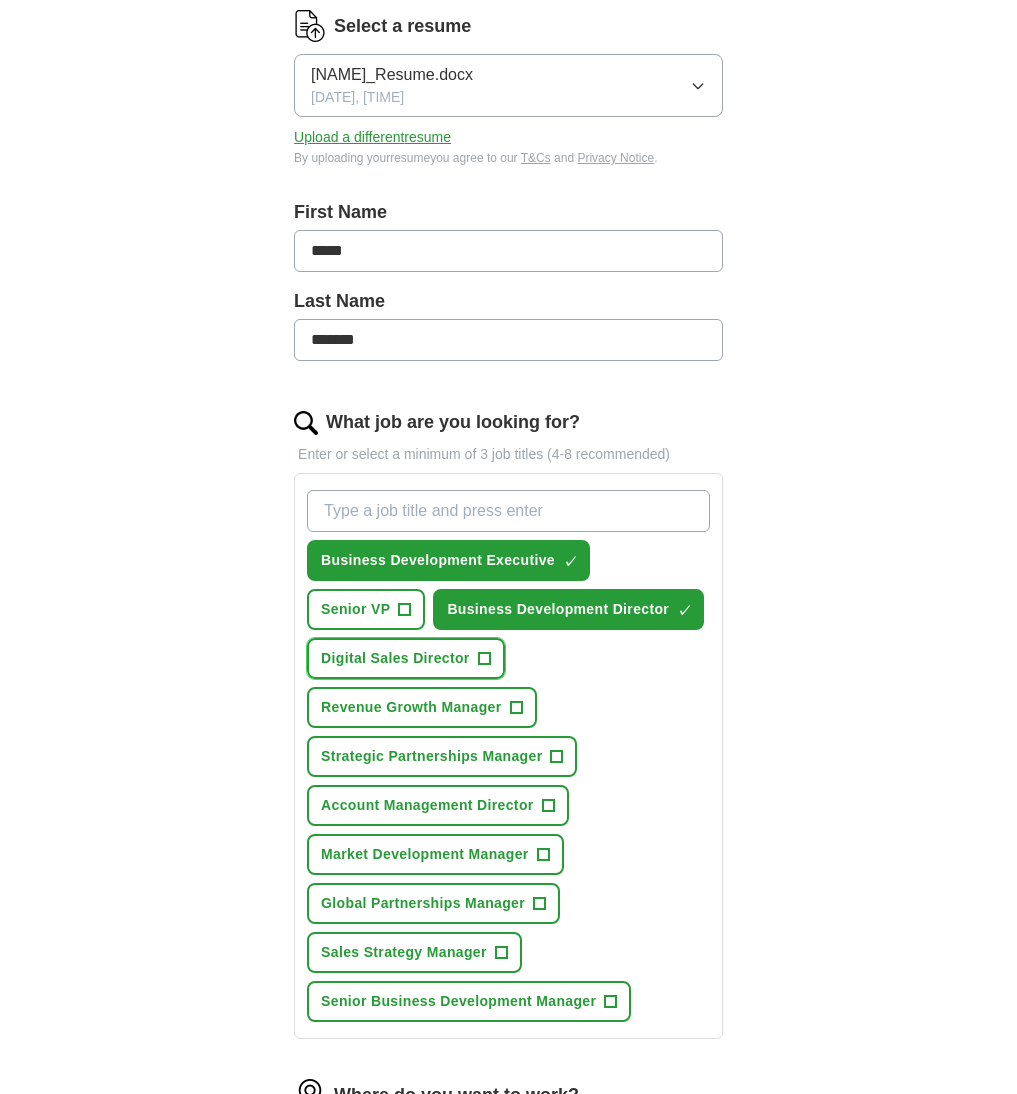 click on "Digital Sales Director" at bounding box center (395, 658) 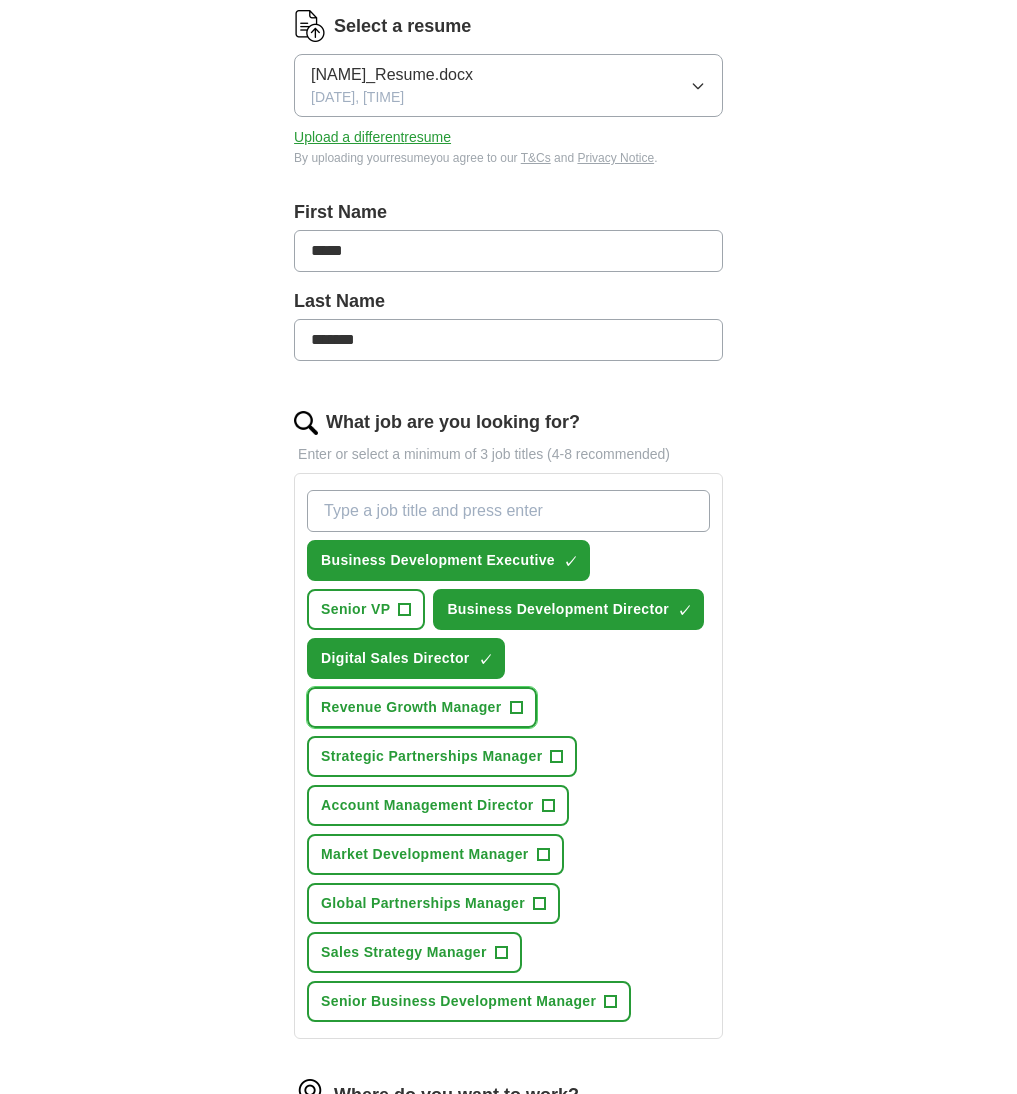 click on "Revenue Growth Manager" at bounding box center [411, 707] 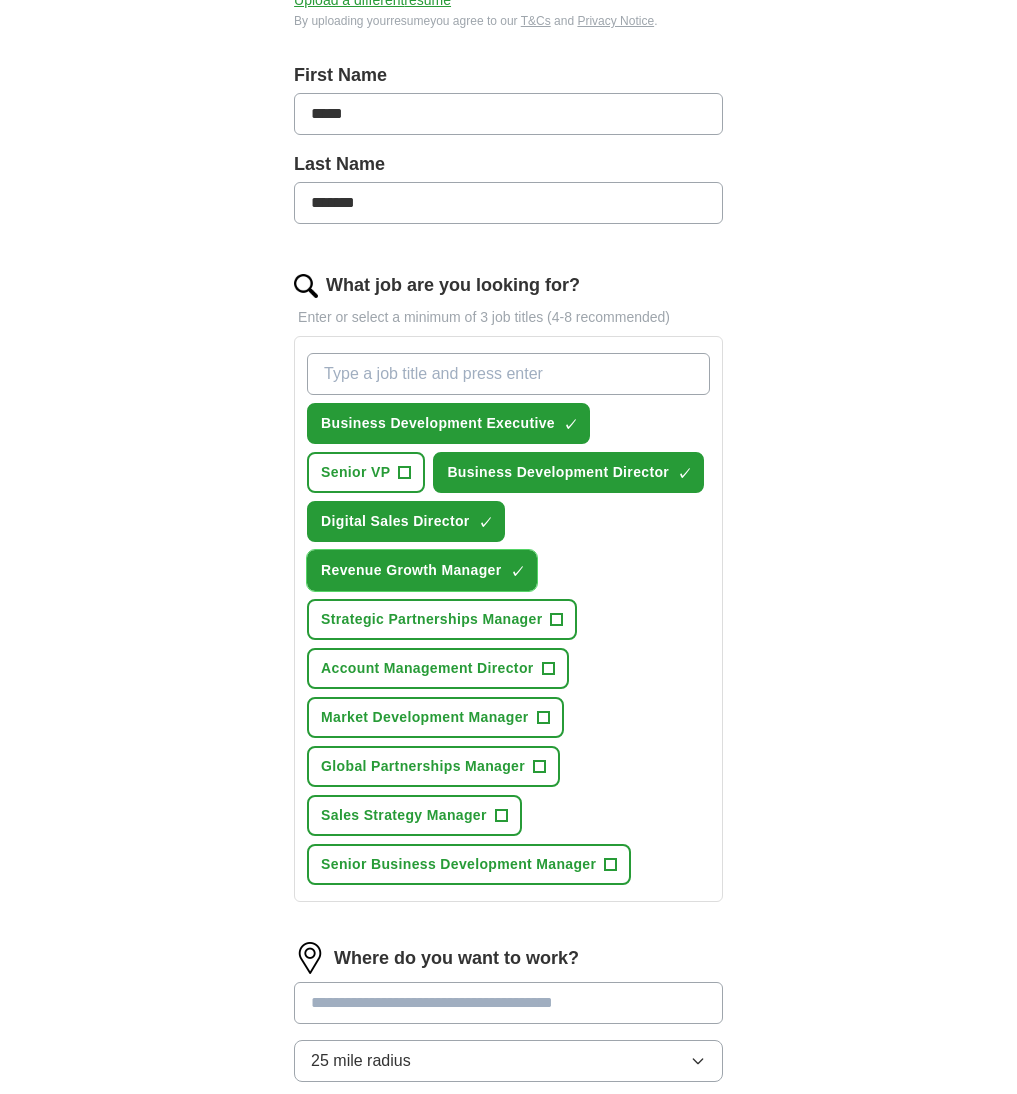 scroll, scrollTop: 429, scrollLeft: 0, axis: vertical 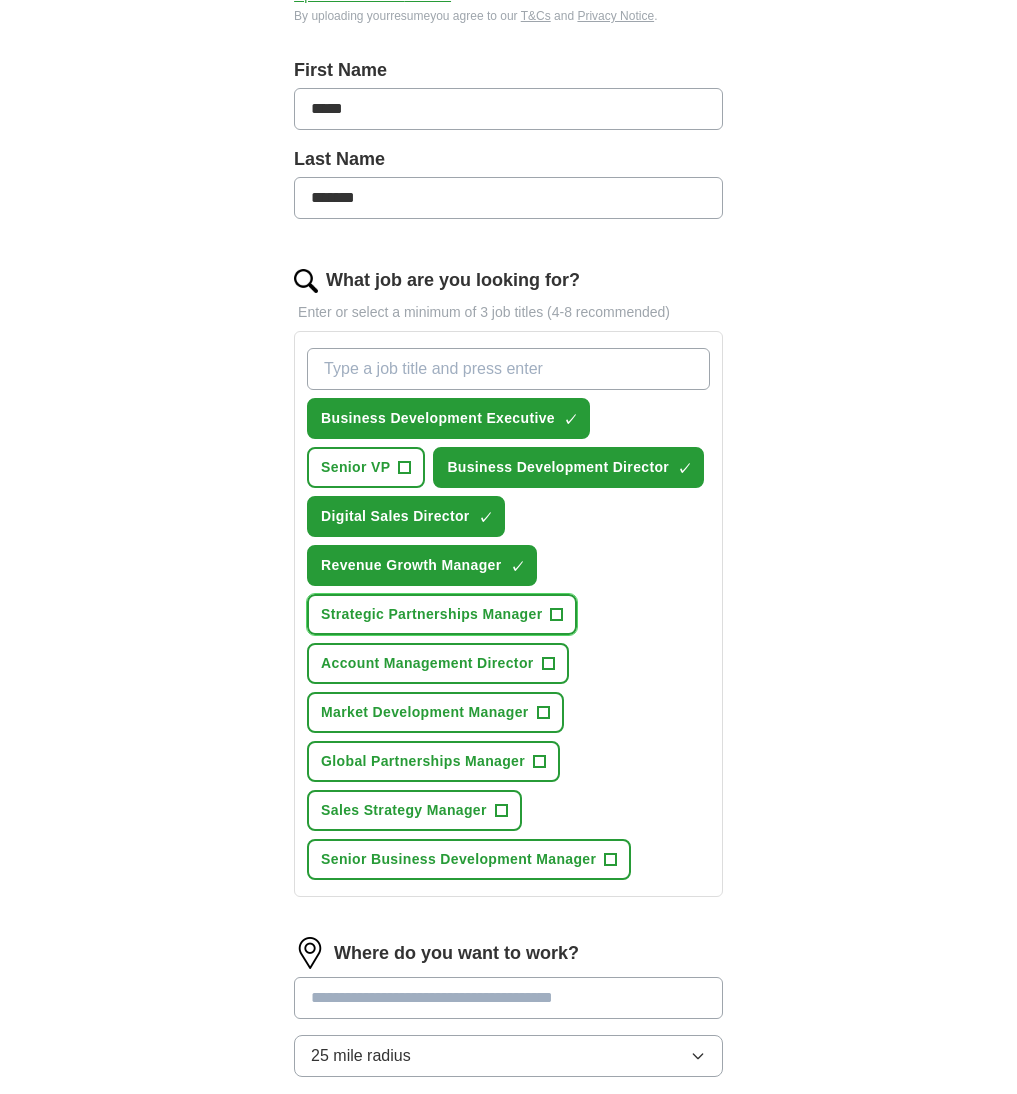click on "Strategic Partnerships Manager" at bounding box center [431, 614] 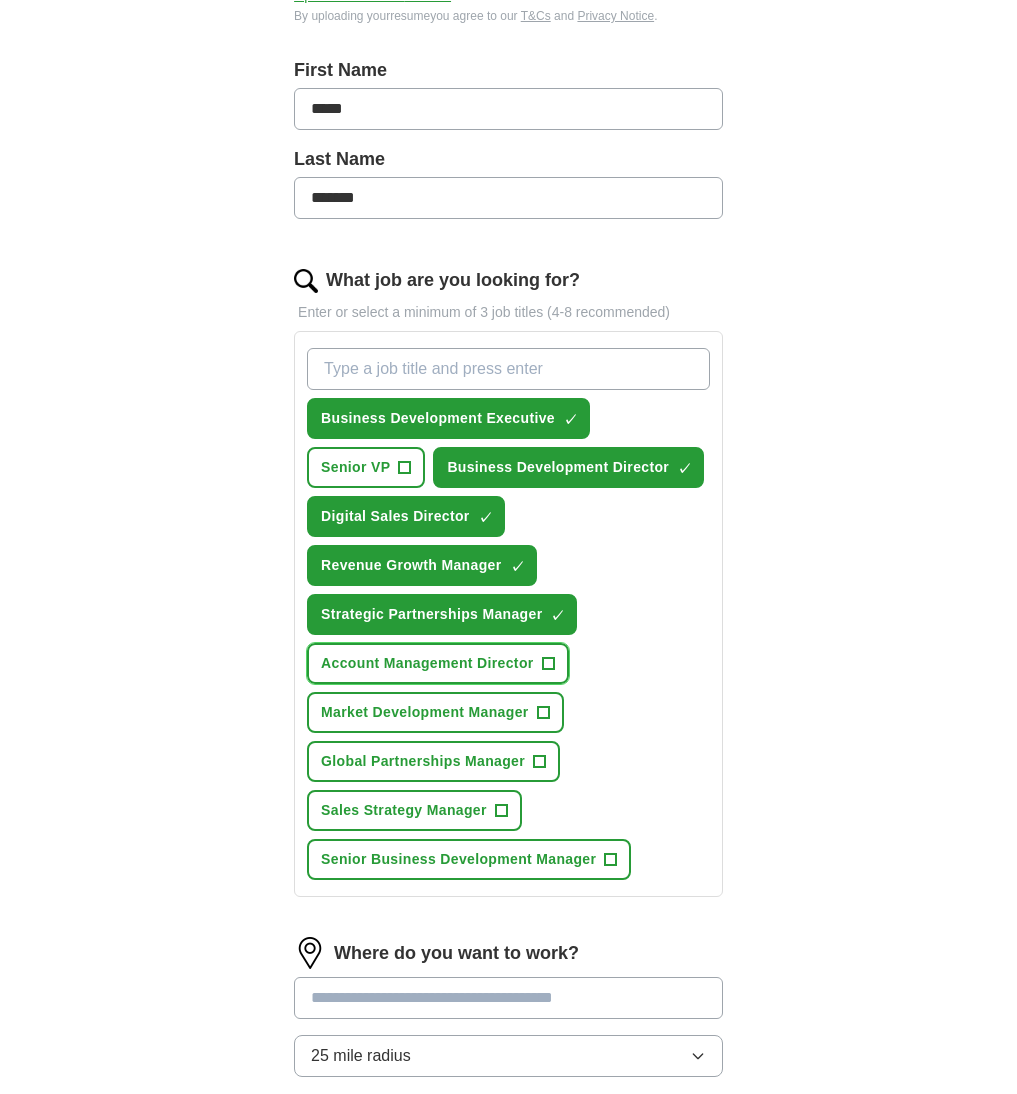 click on "Account Management Director" at bounding box center [427, 663] 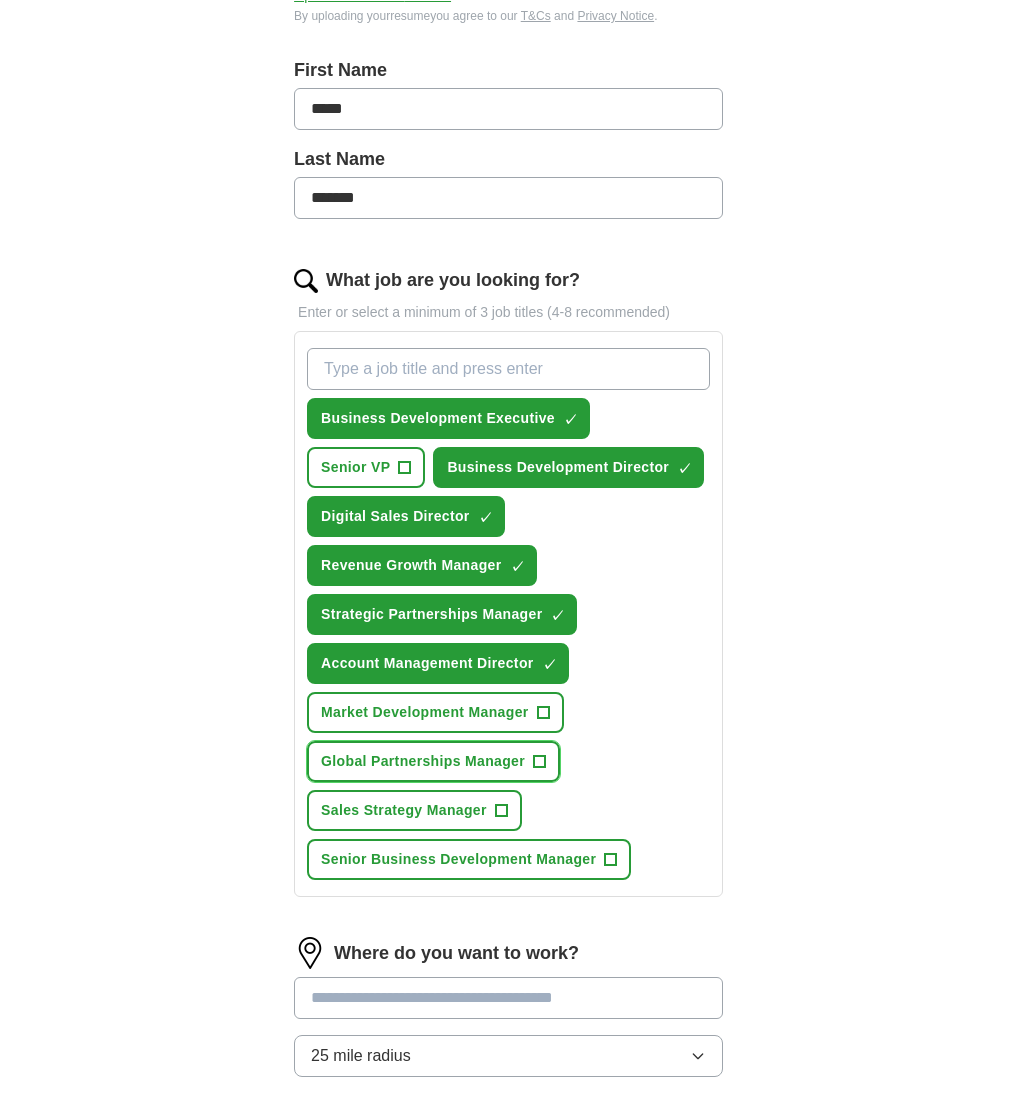click on "Global Partnerships Manager" at bounding box center (423, 761) 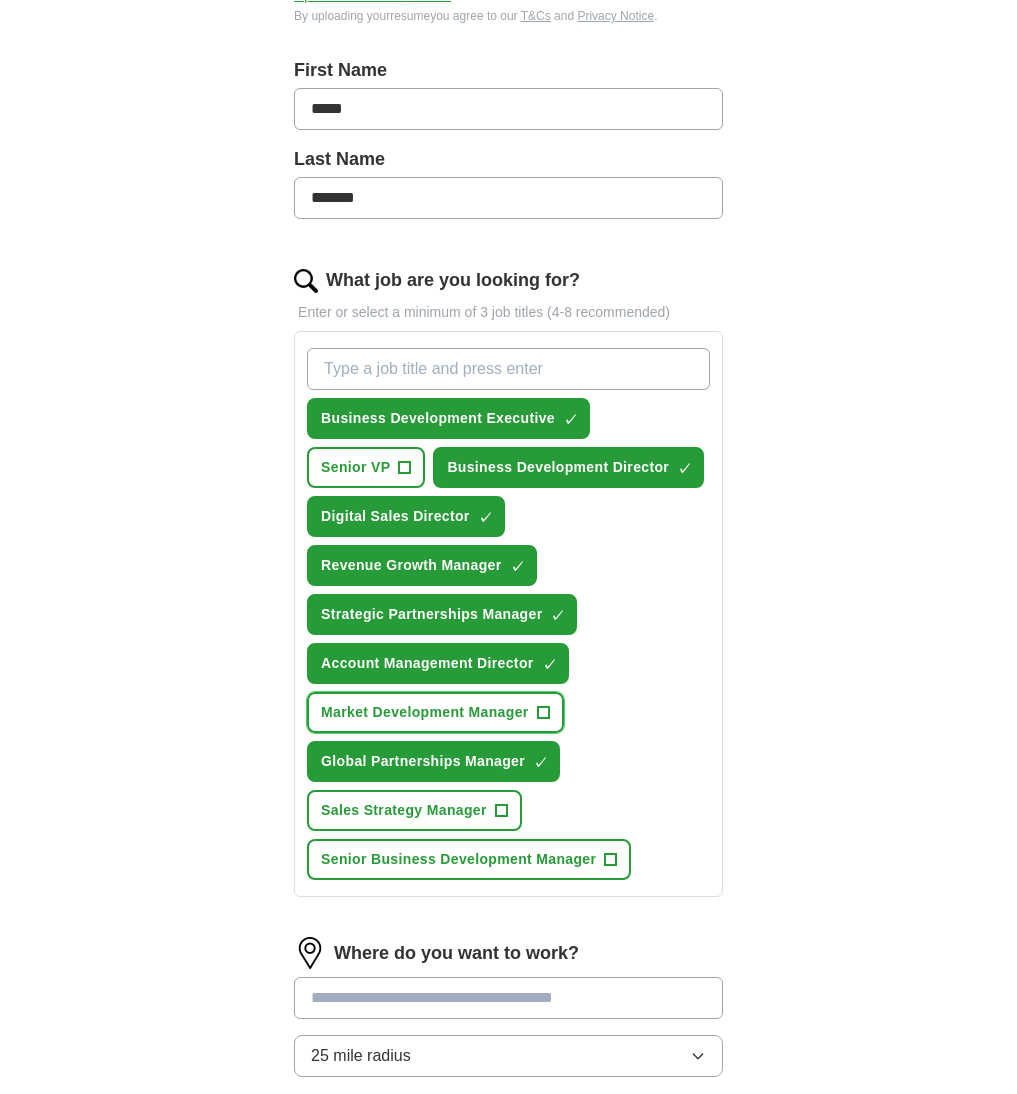 click on "Market Development Manager" at bounding box center [425, 712] 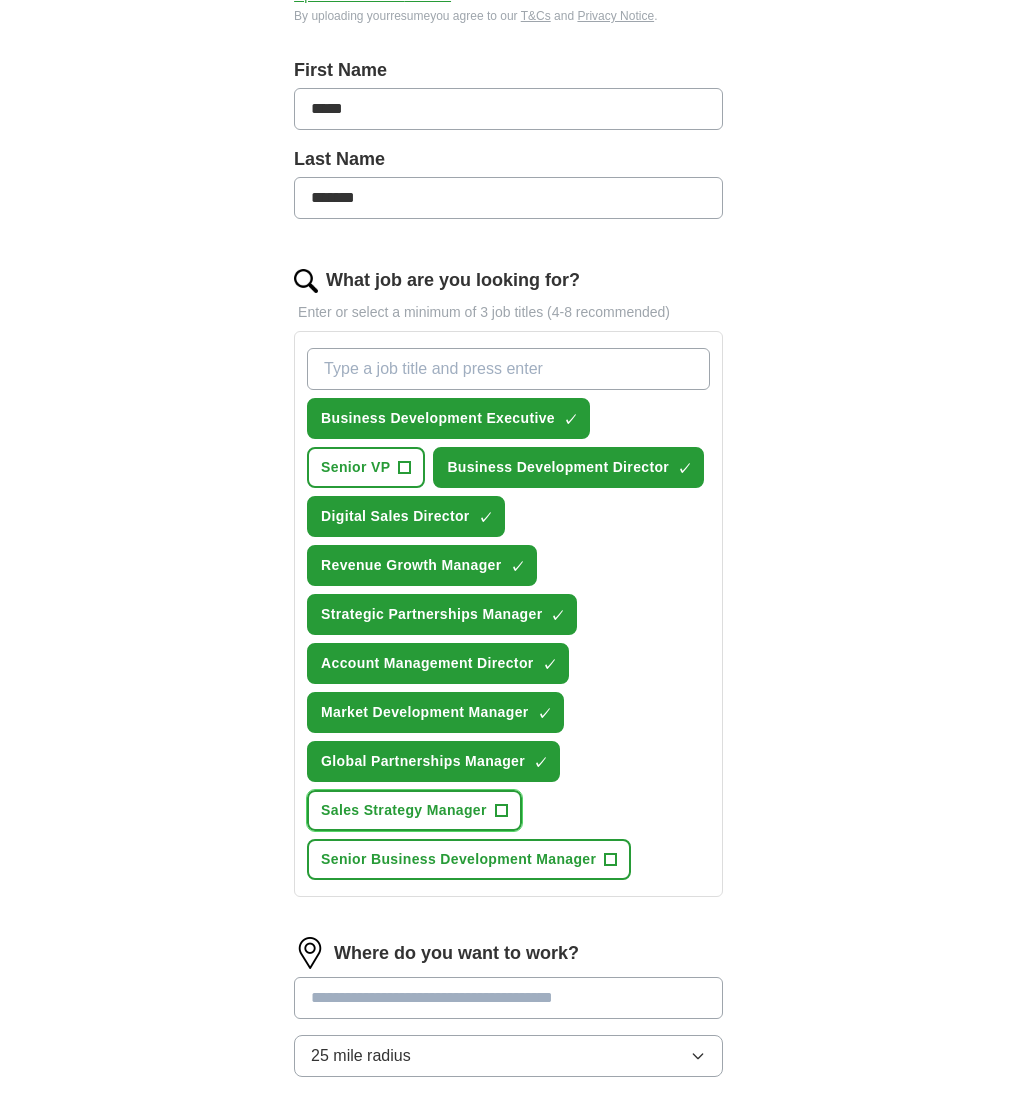 click on "Sales Strategy Manager" at bounding box center [404, 810] 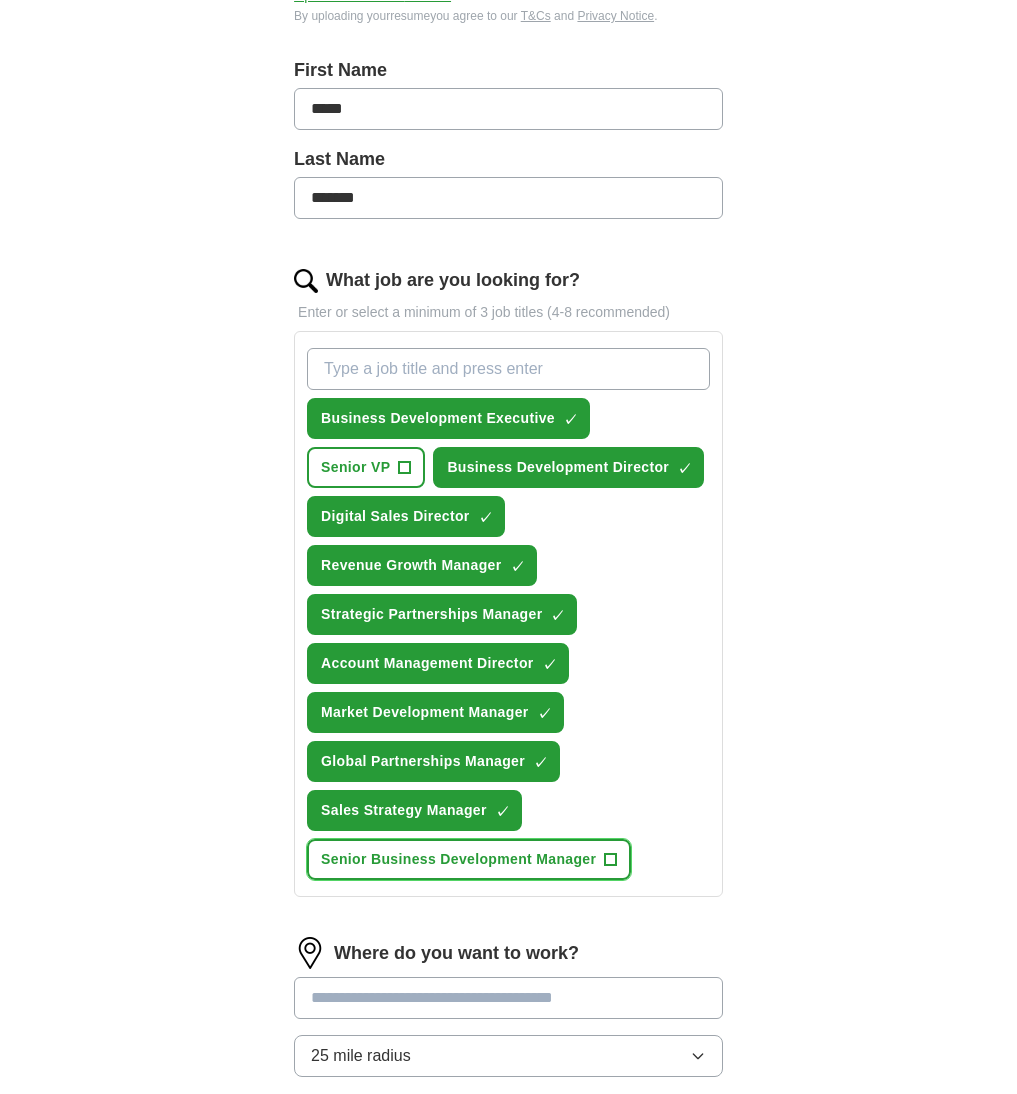 click on "Senior Business Development Manager" at bounding box center [458, 859] 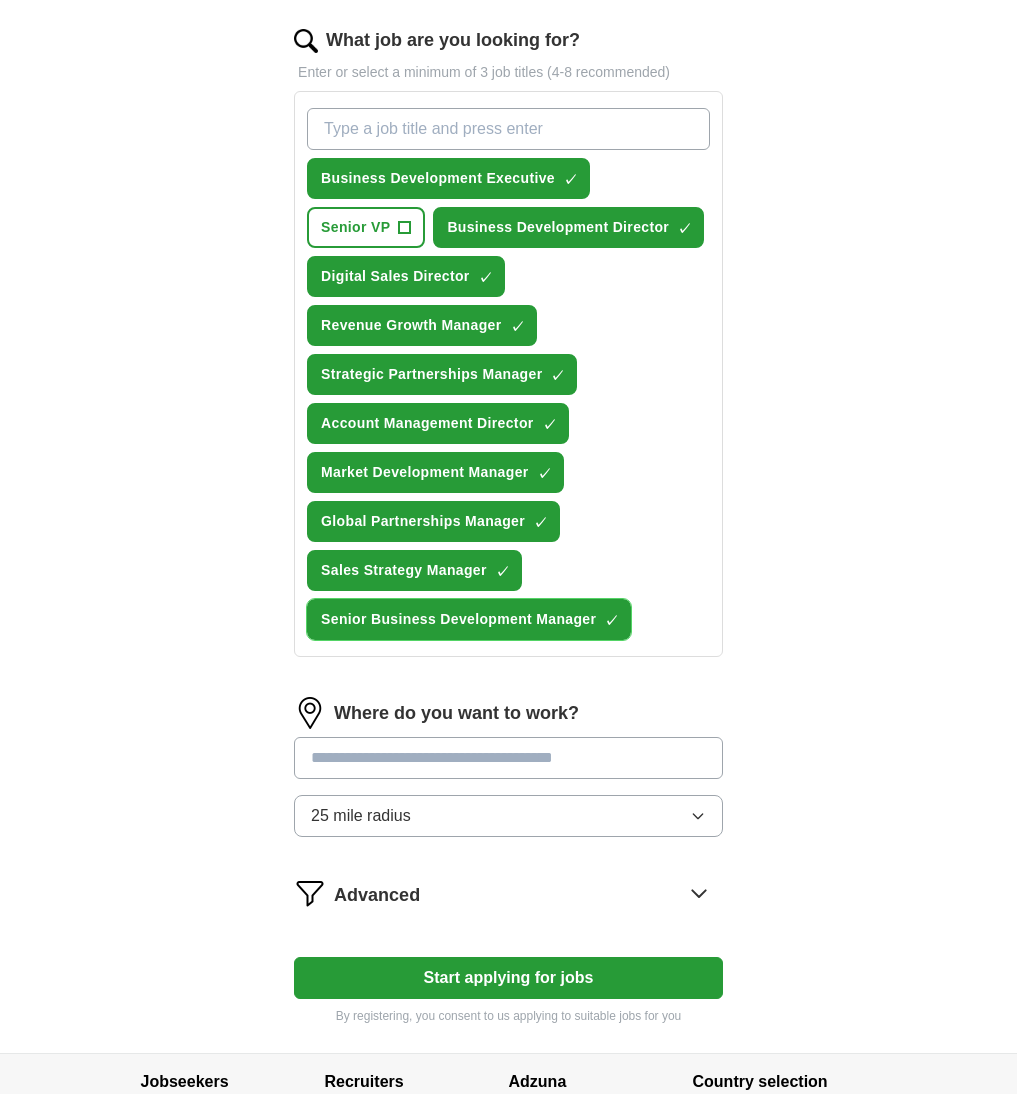 scroll, scrollTop: 793, scrollLeft: 0, axis: vertical 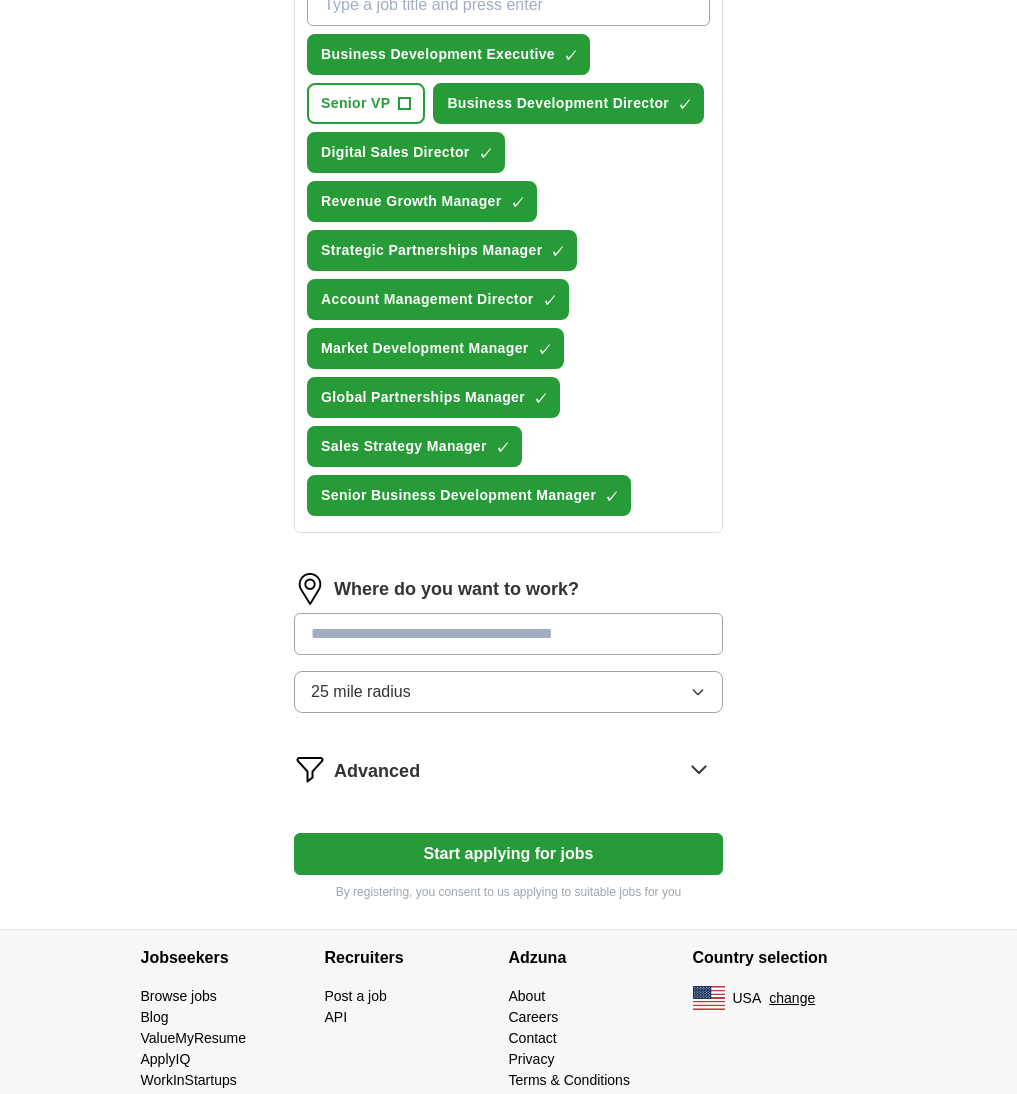 click at bounding box center [508, 634] 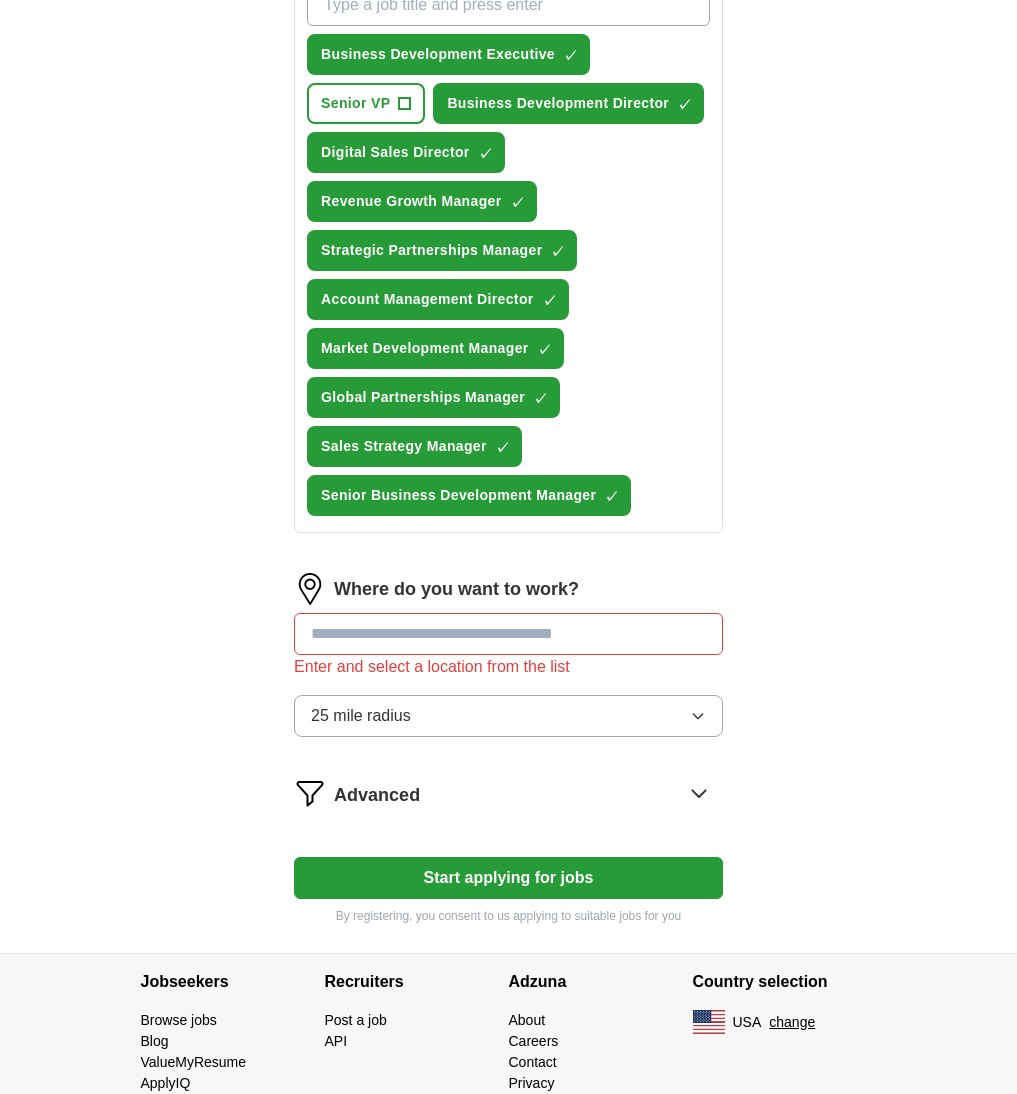 click on "Where do you want to work? Enter and select a location from the list 25 mile radius" at bounding box center [508, 663] 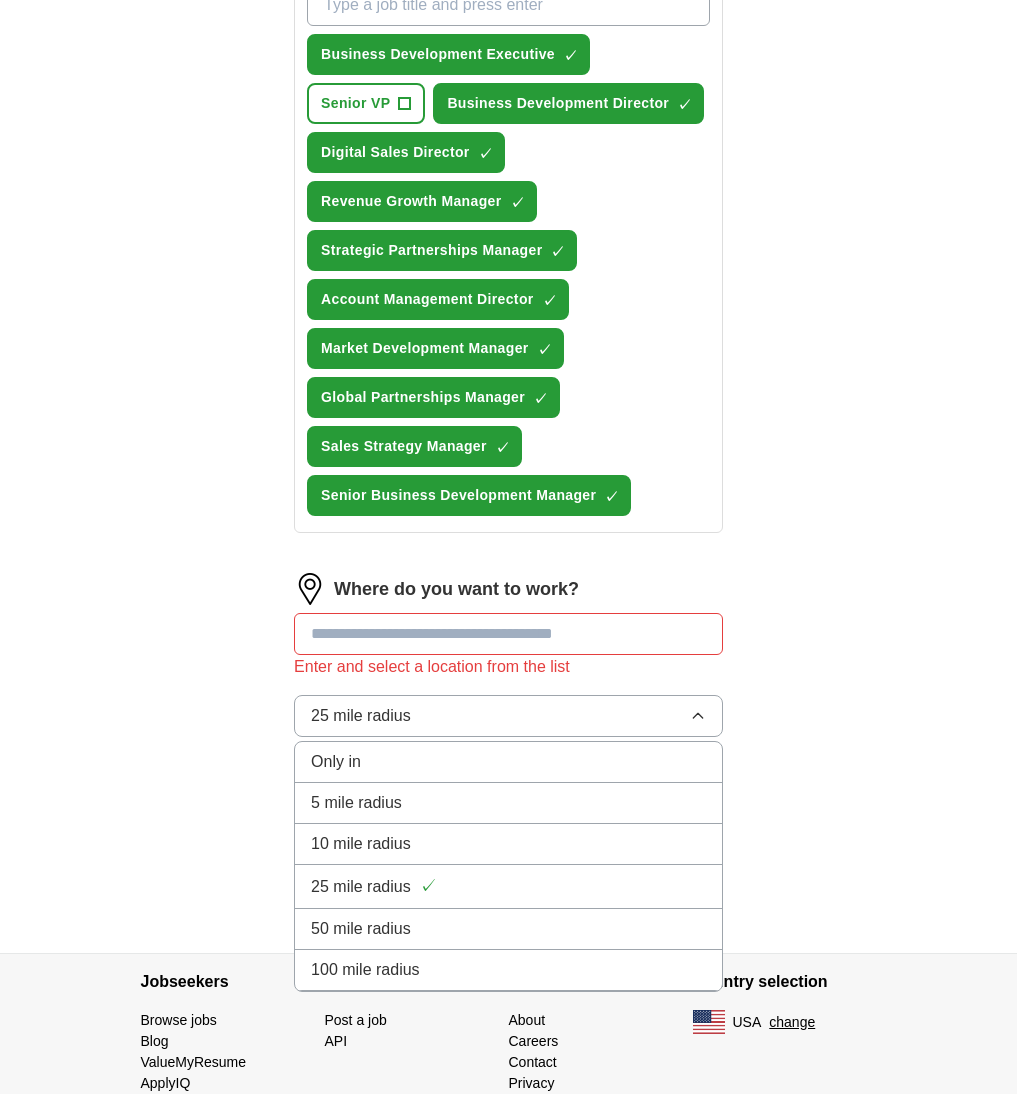 click on "50 mile radius" at bounding box center [361, 929] 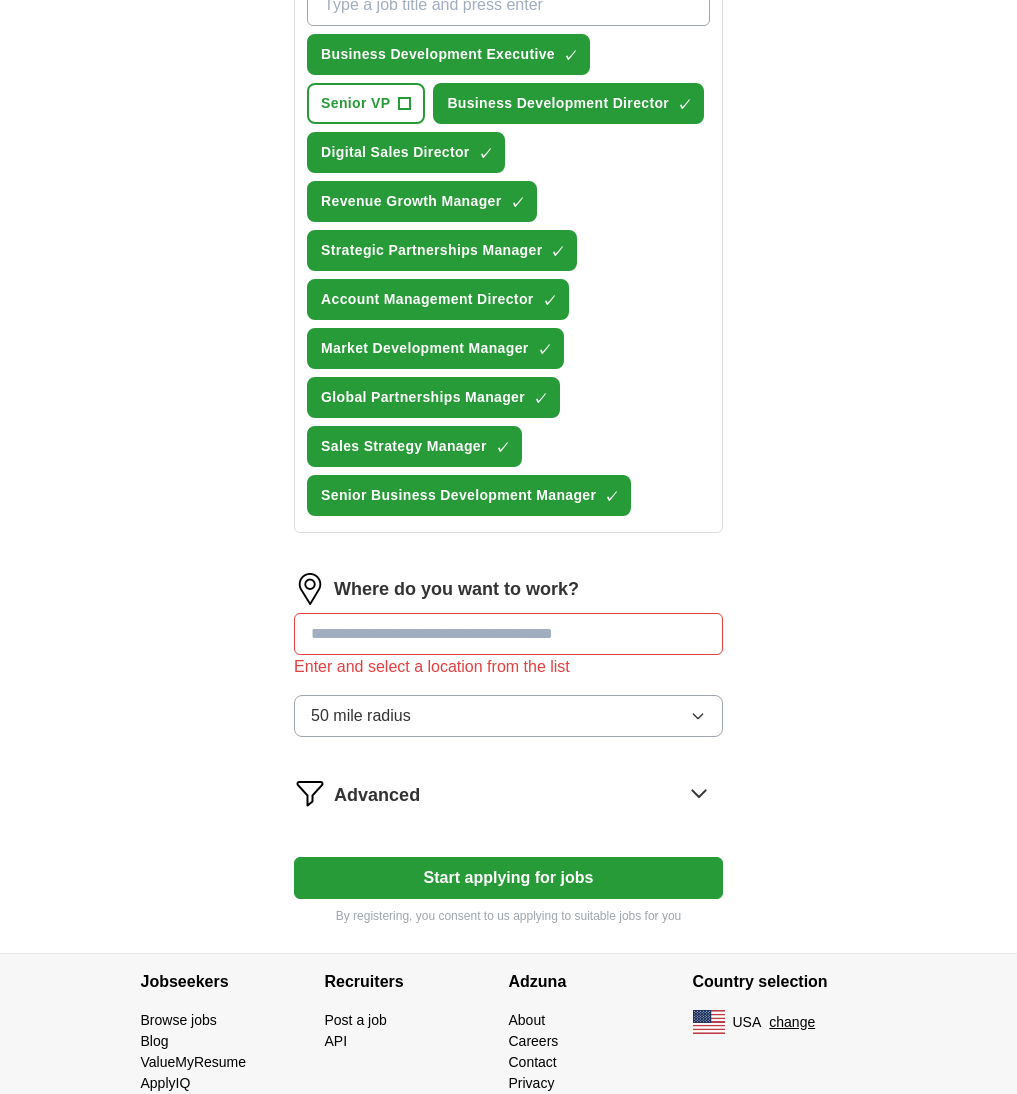click at bounding box center [508, 634] 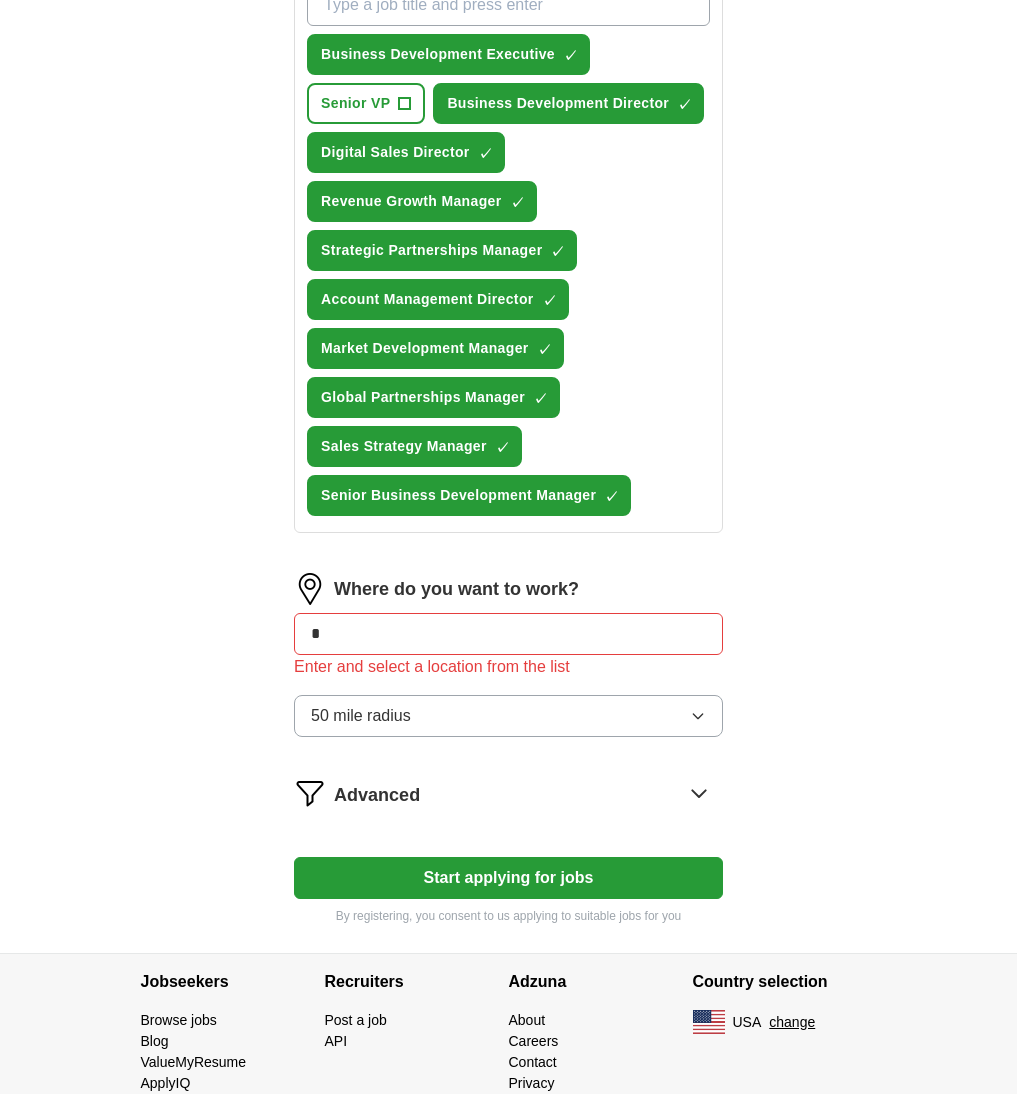 type on "*" 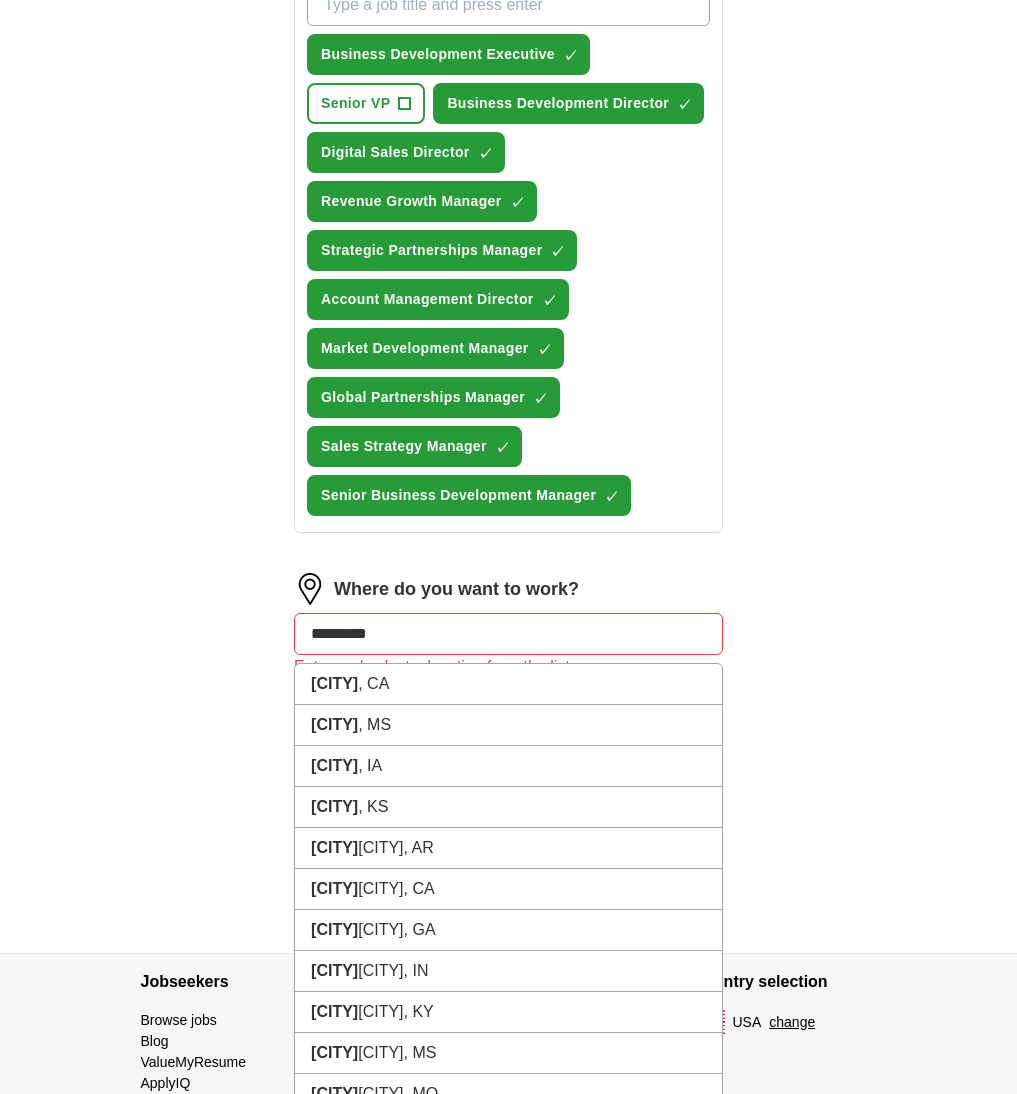 type on "**********" 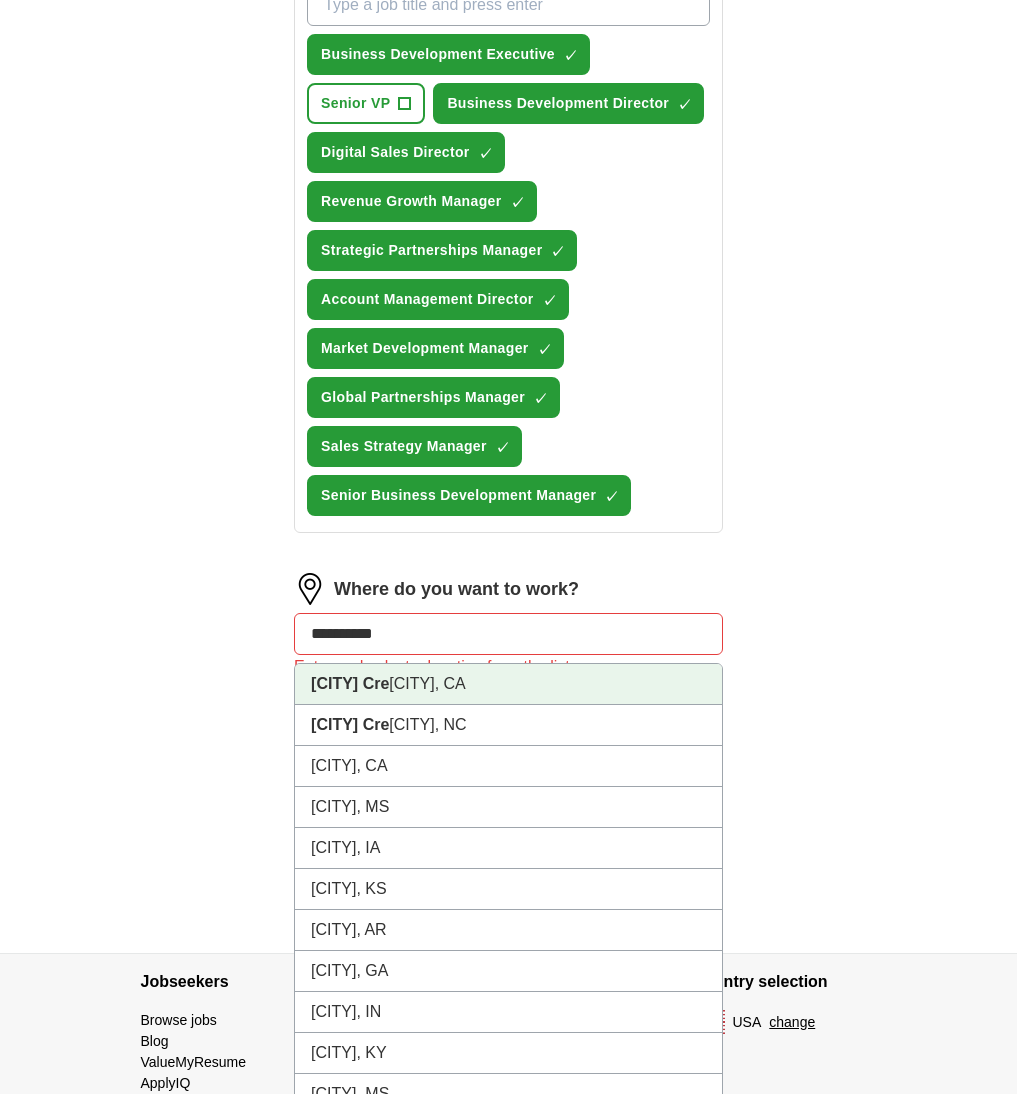 click on "[CITY] Creek, CA" at bounding box center [508, 684] 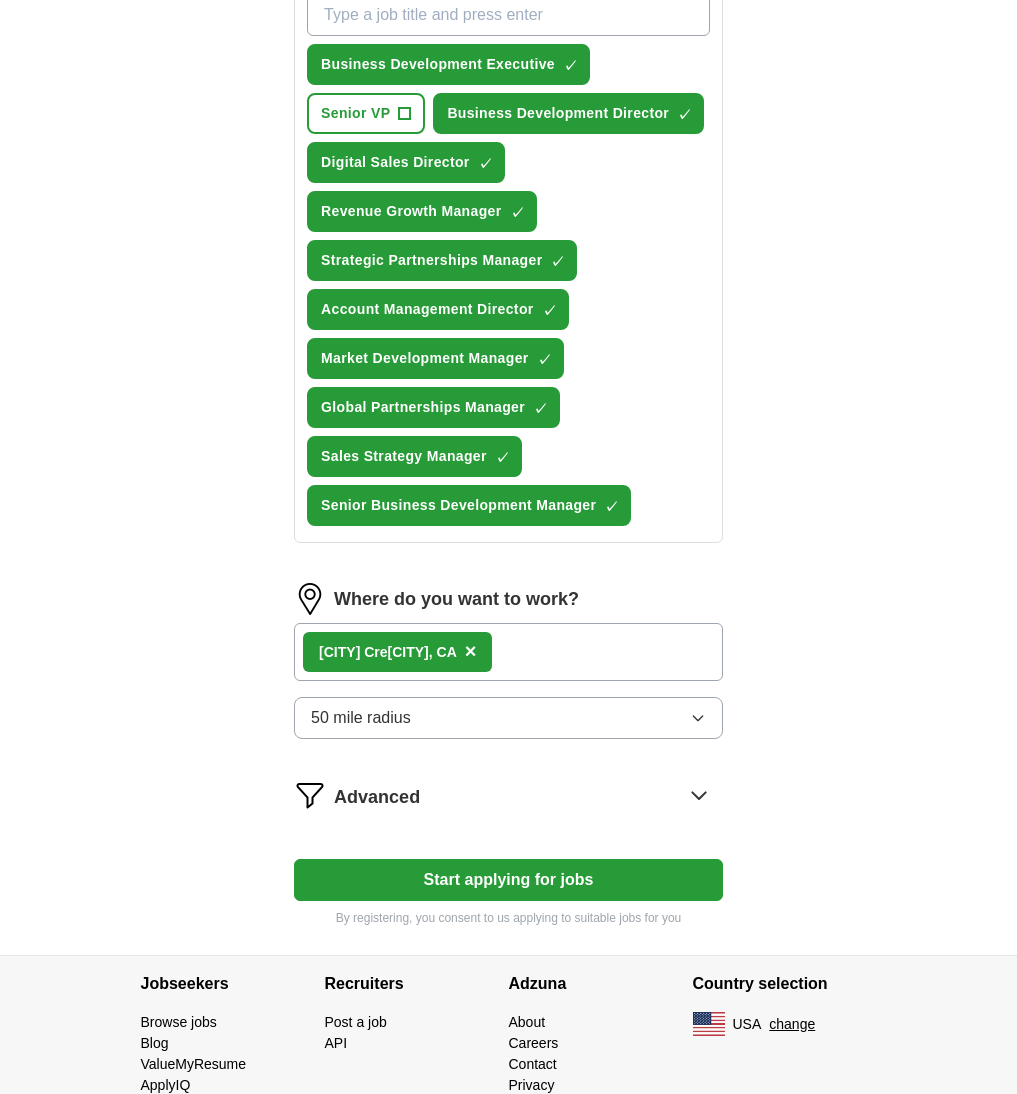 scroll, scrollTop: 797, scrollLeft: 0, axis: vertical 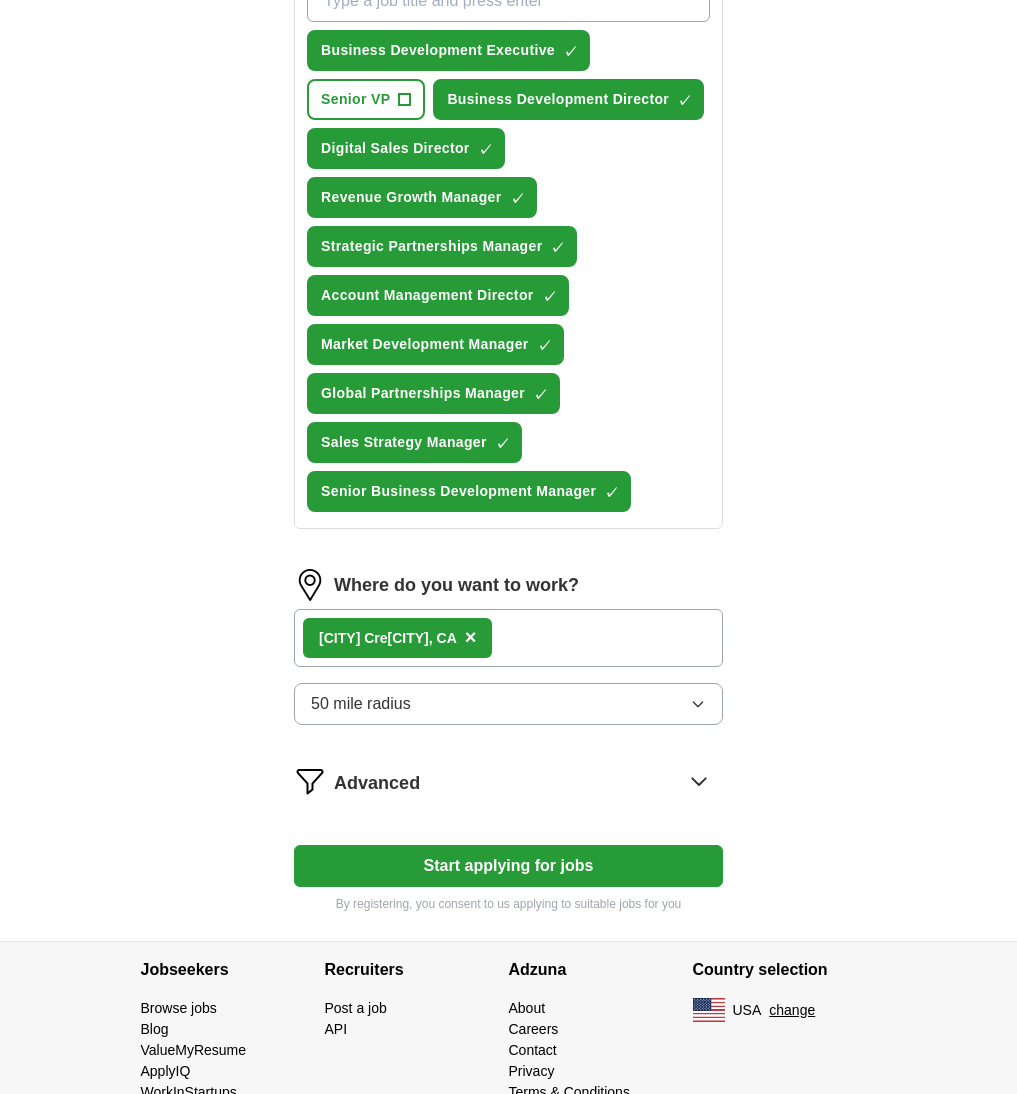 click on "Start applying for jobs" at bounding box center [508, 866] 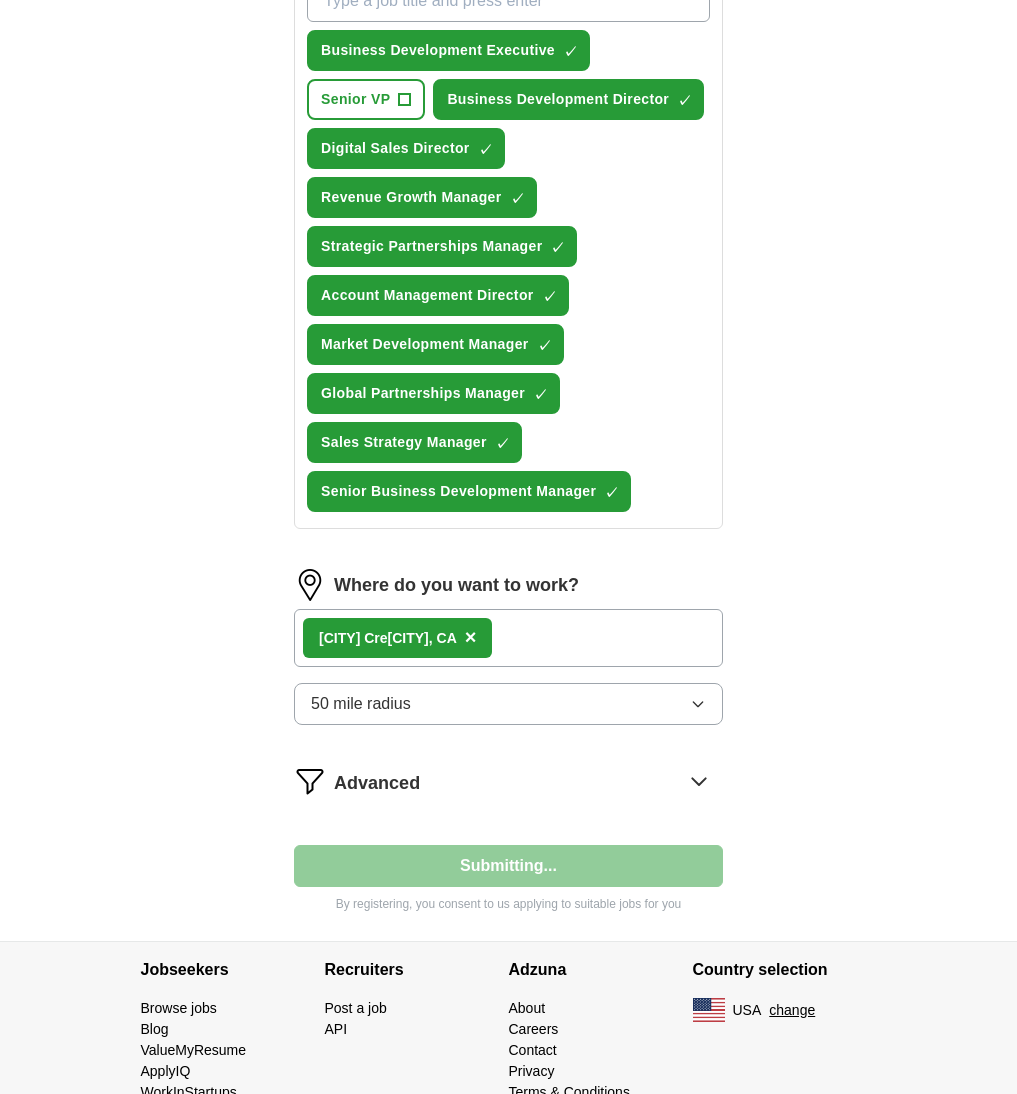 select on "**" 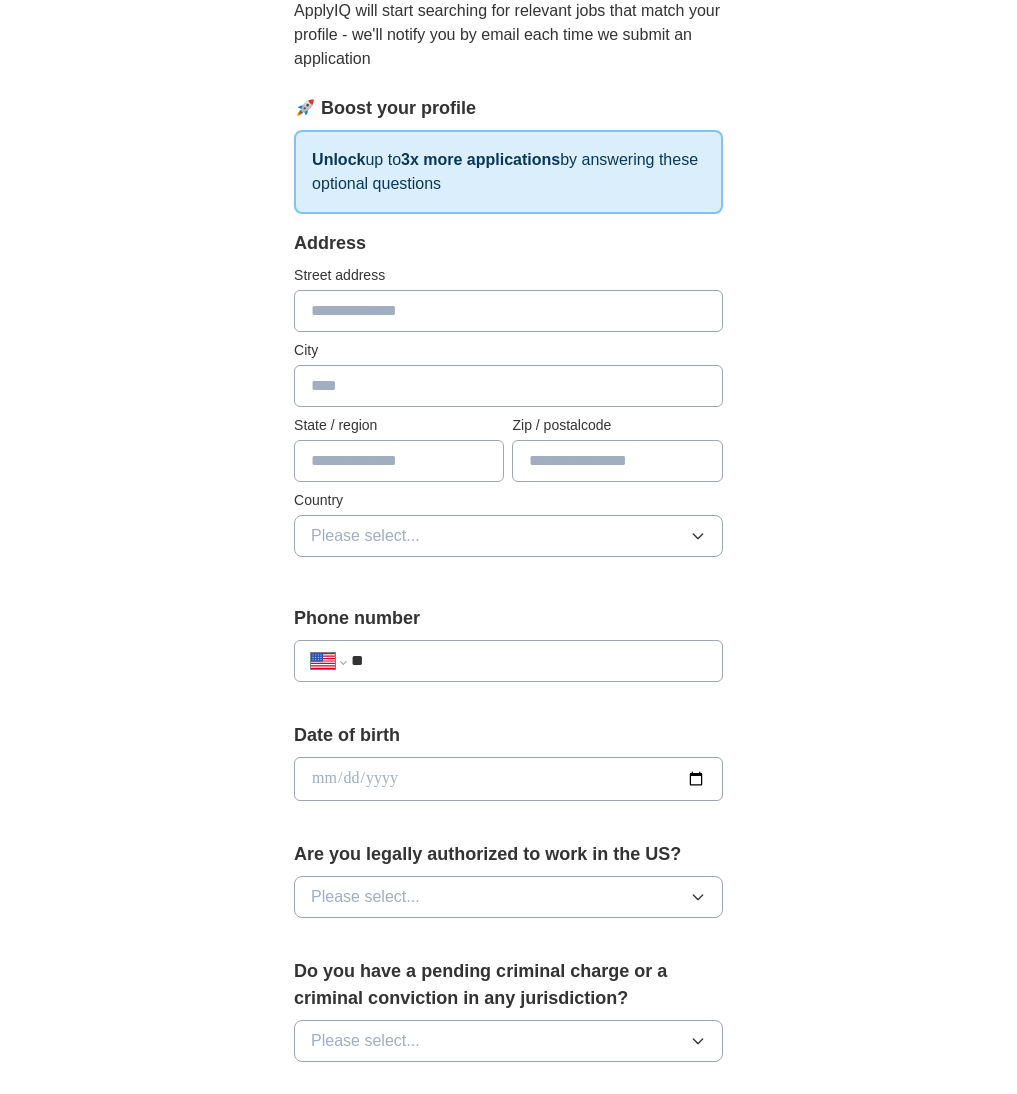 scroll, scrollTop: 0, scrollLeft: 0, axis: both 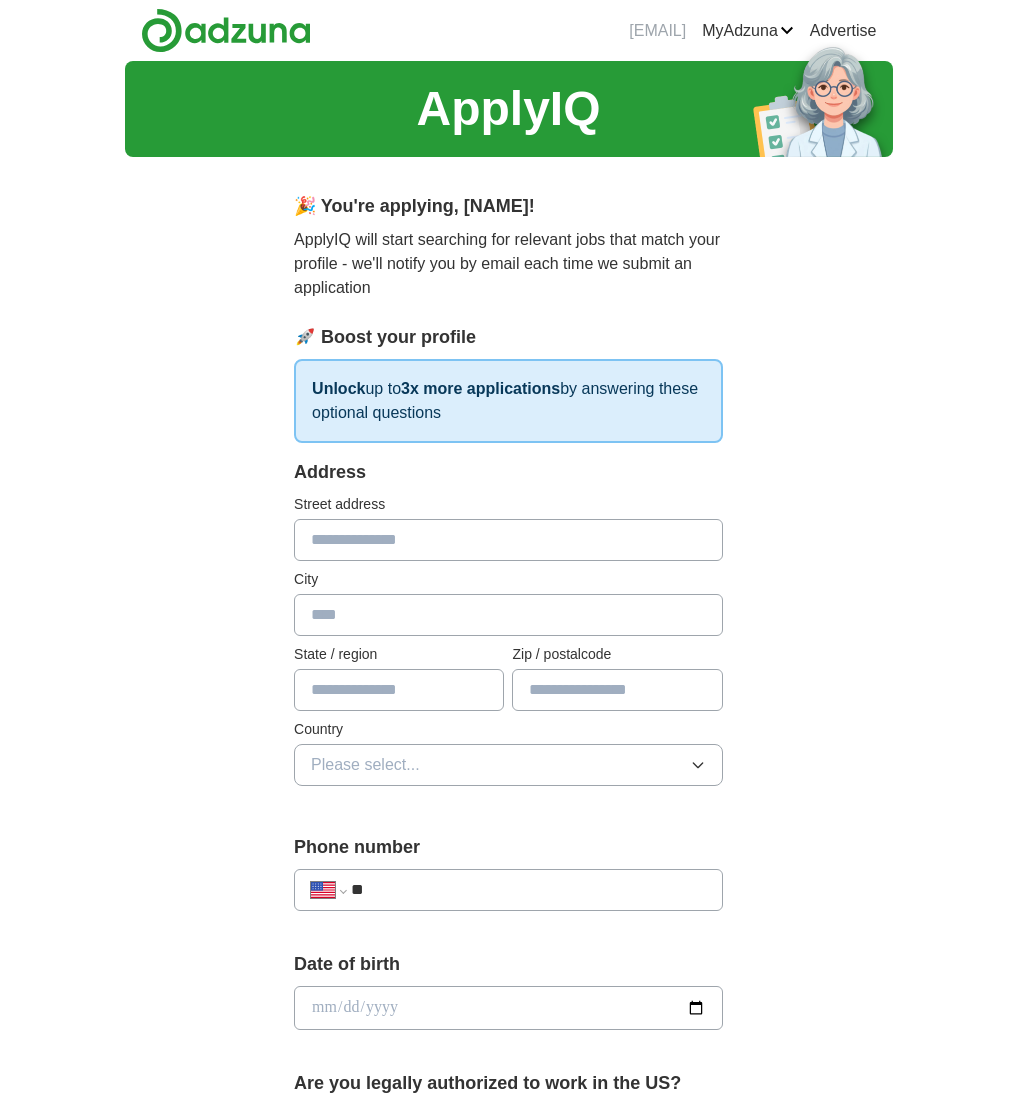 click at bounding box center (508, 540) 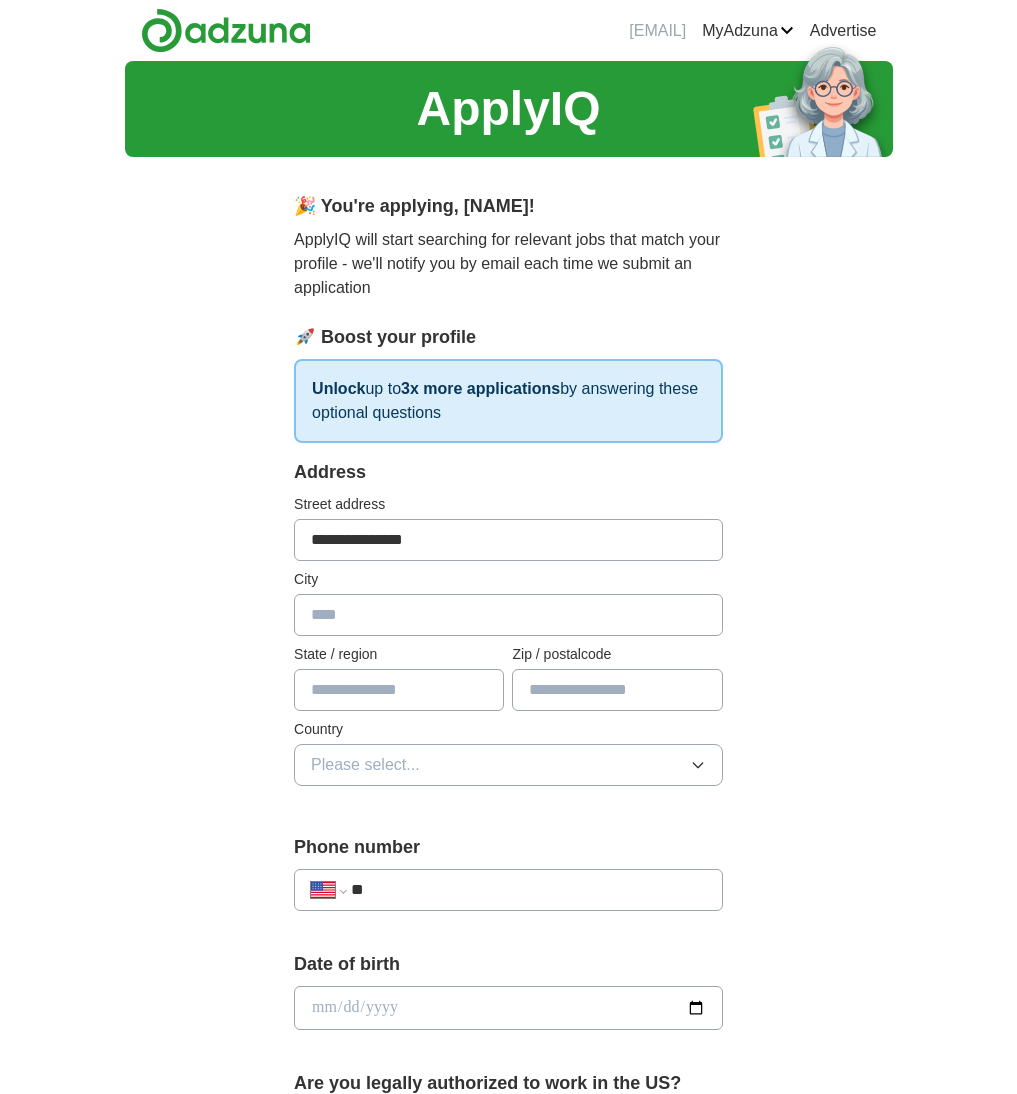 type on "**********" 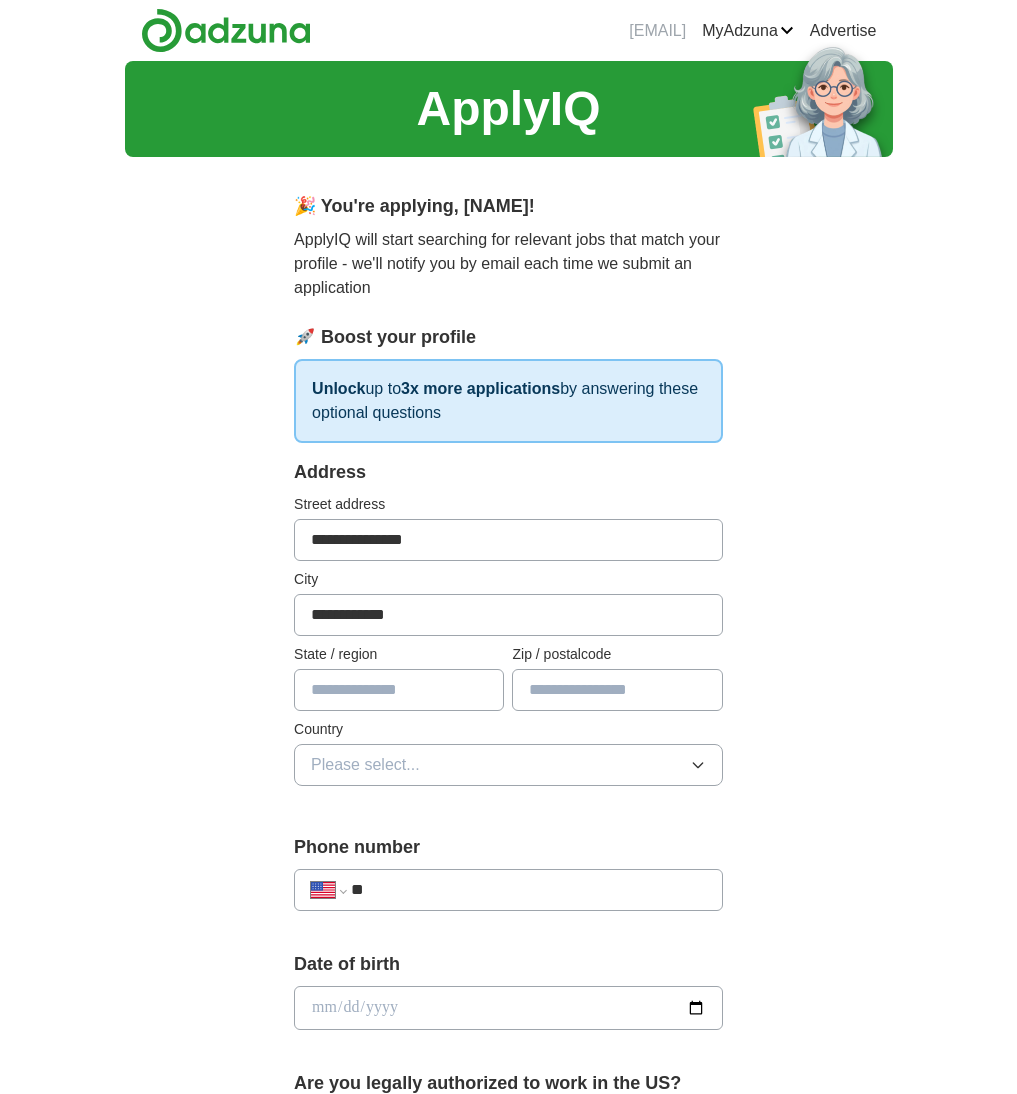type on "**********" 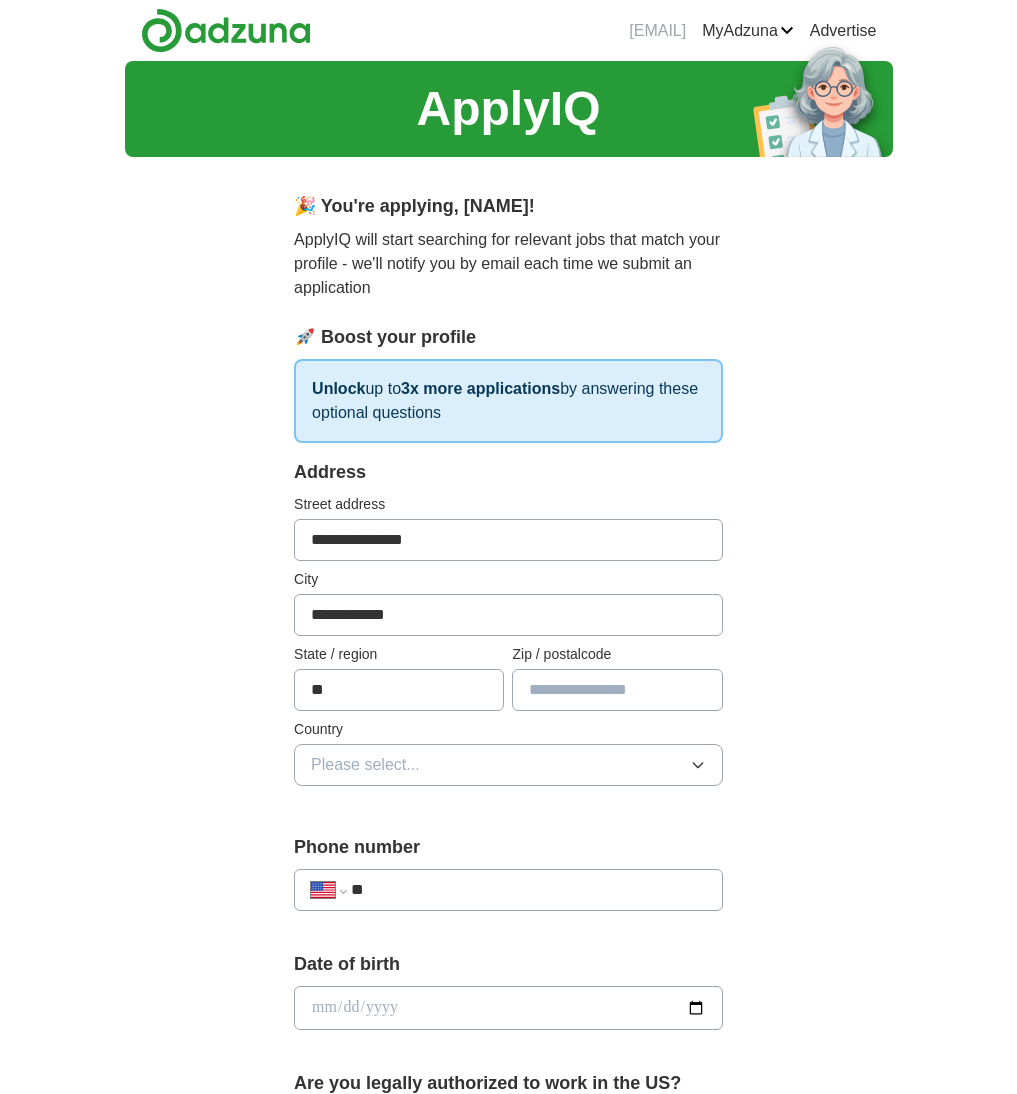 type on "**" 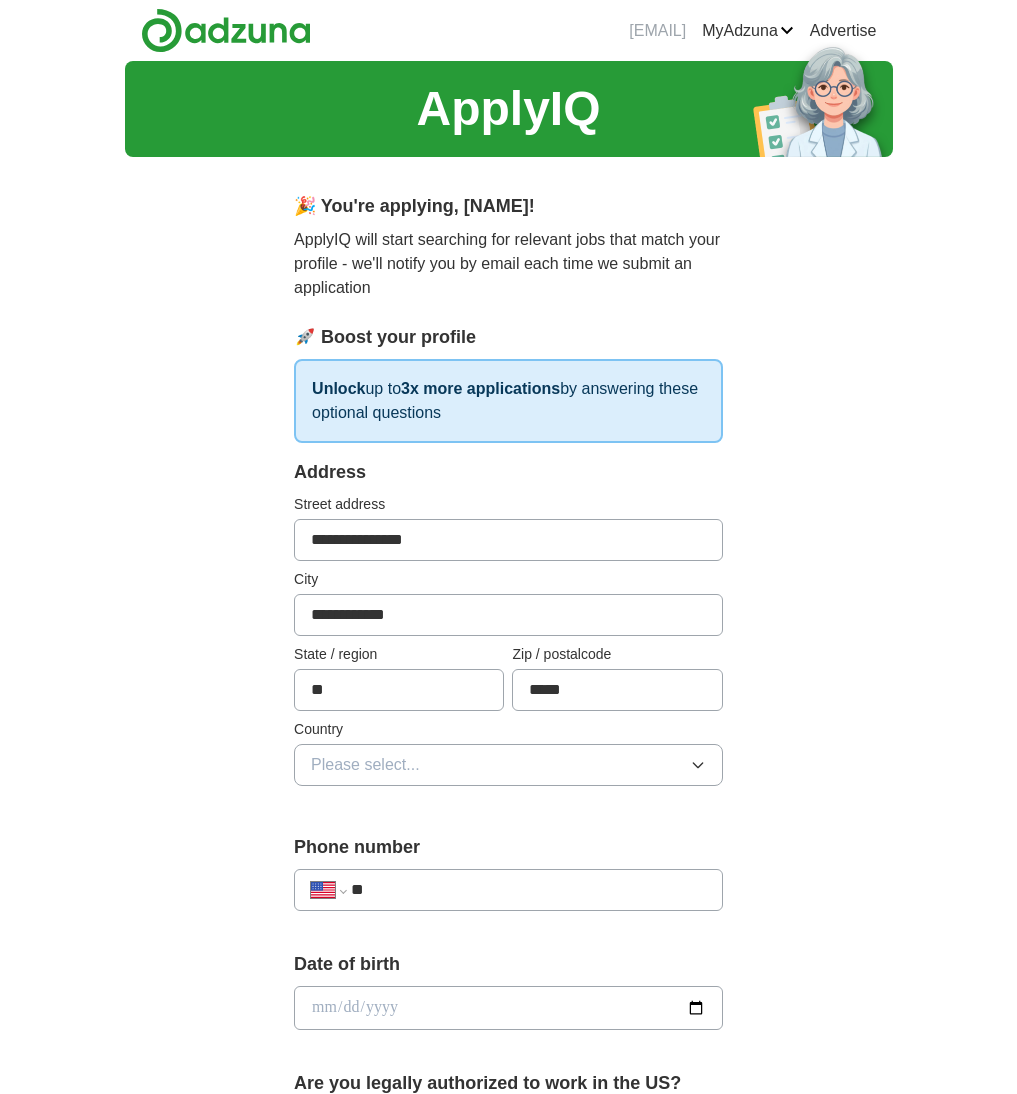 type on "*****" 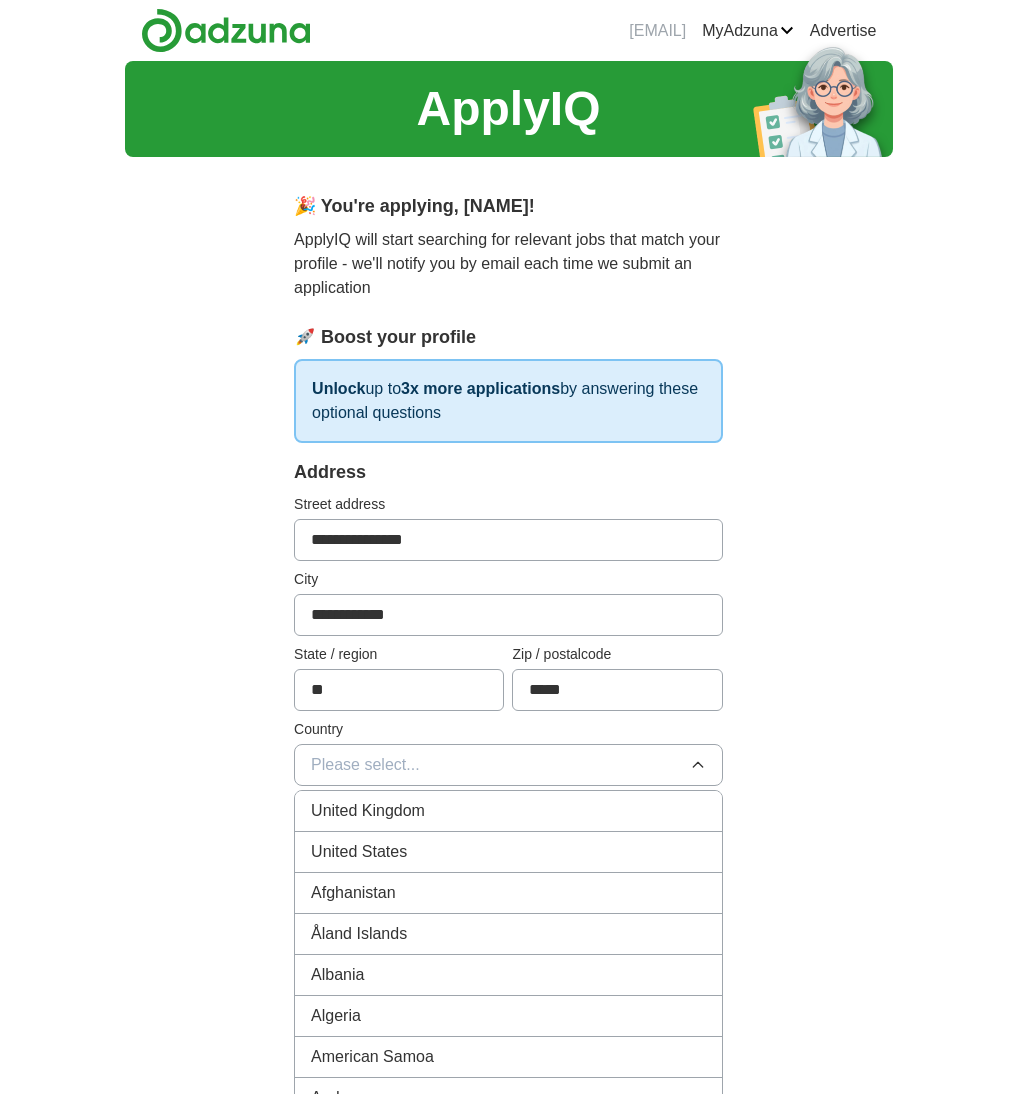 click on "United States" at bounding box center (508, 852) 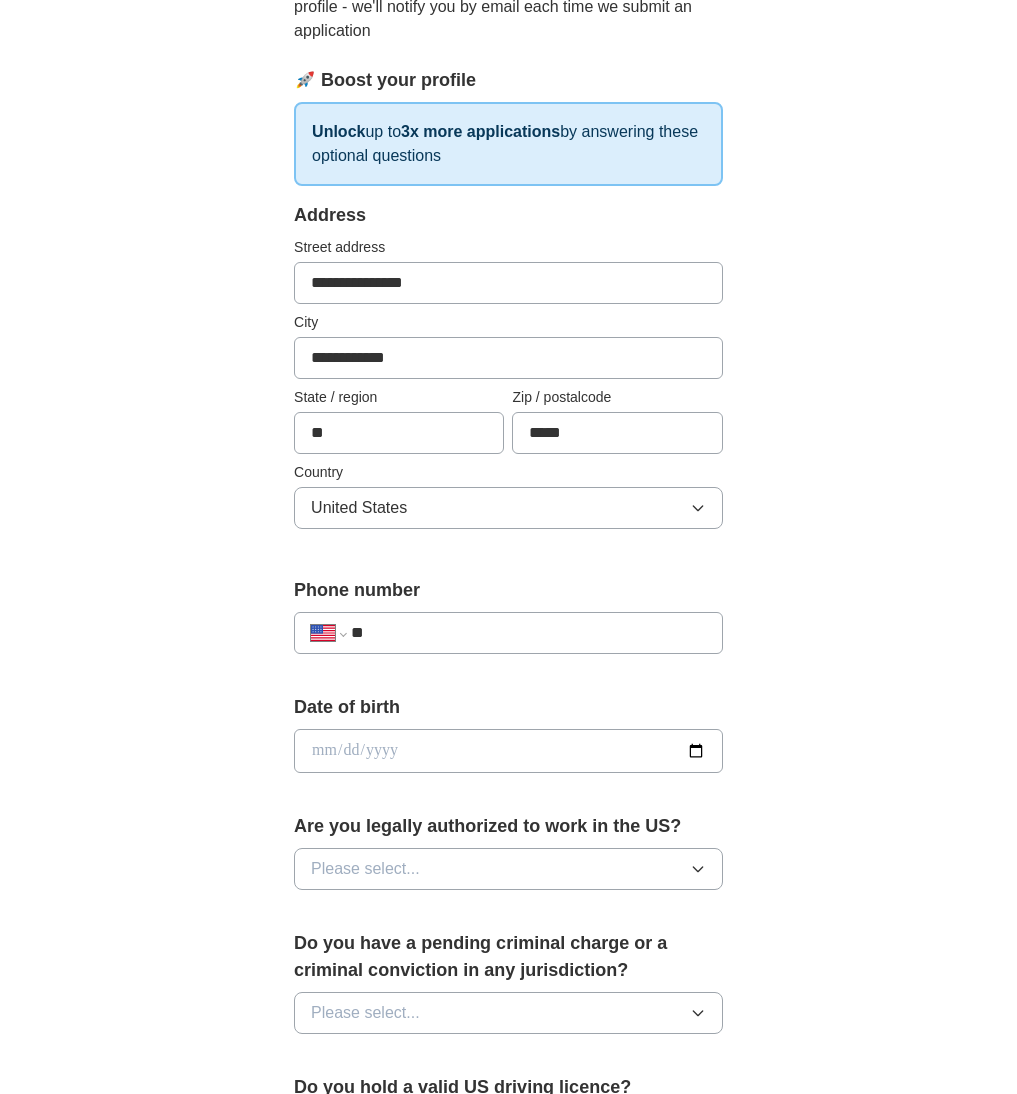 scroll, scrollTop: 409, scrollLeft: 0, axis: vertical 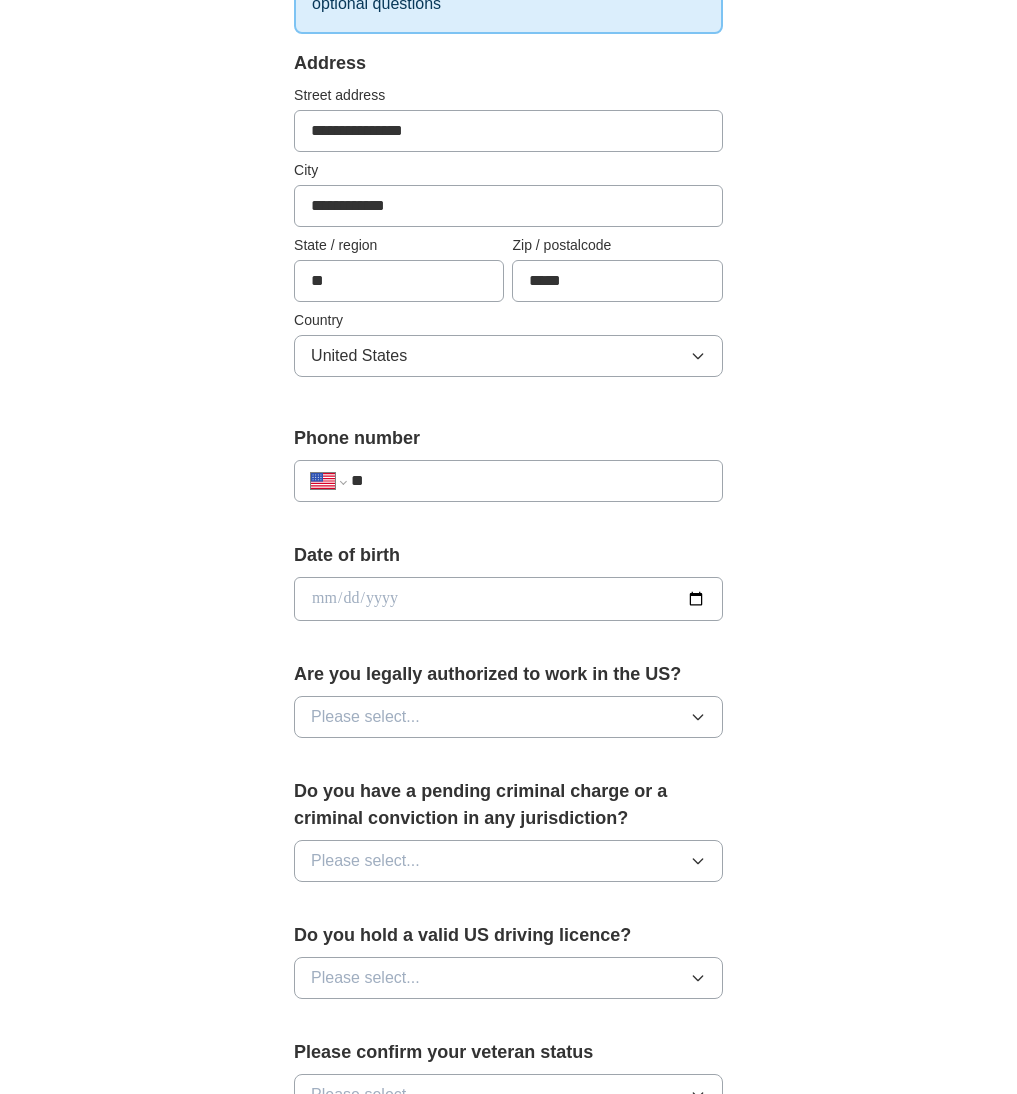 click on "**********" at bounding box center (508, 481) 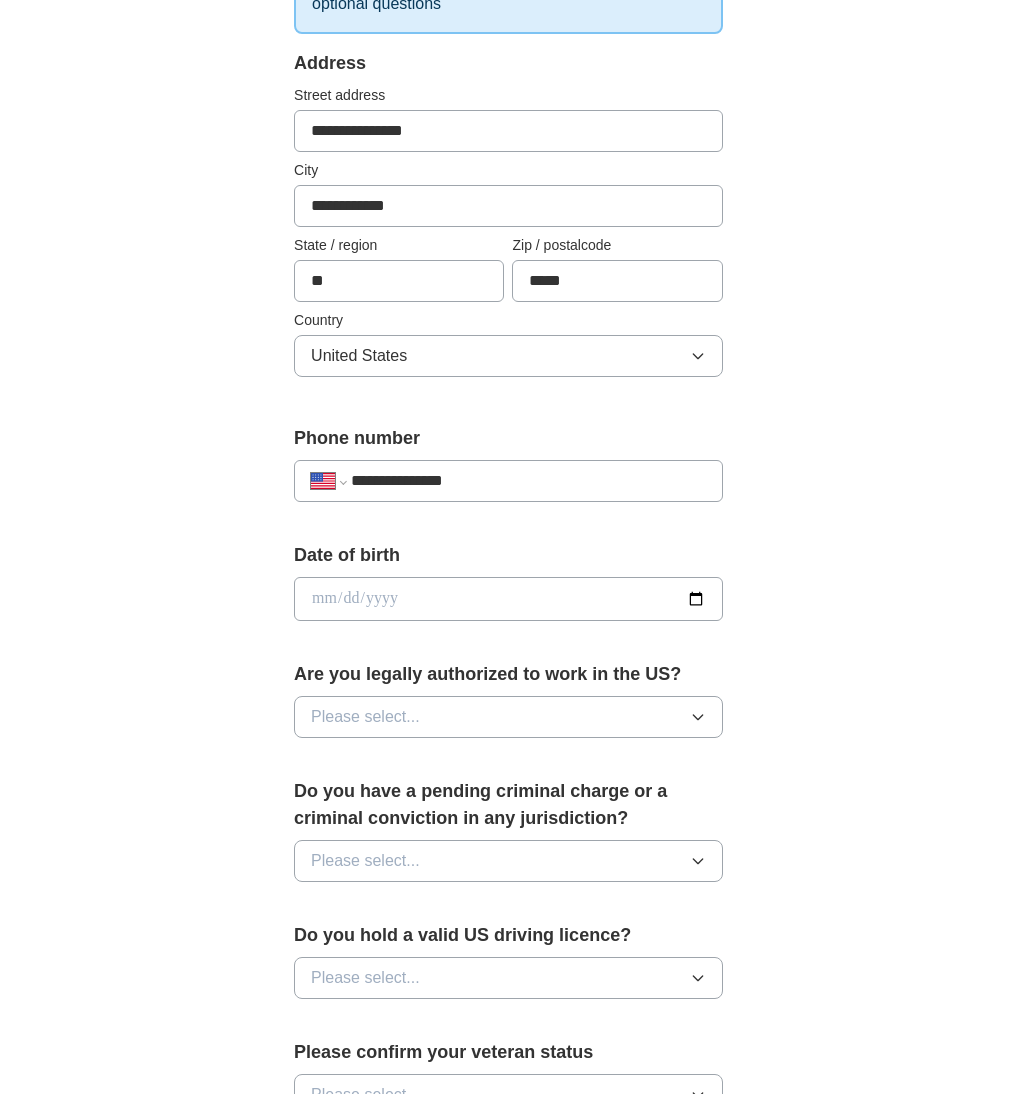 type on "**********" 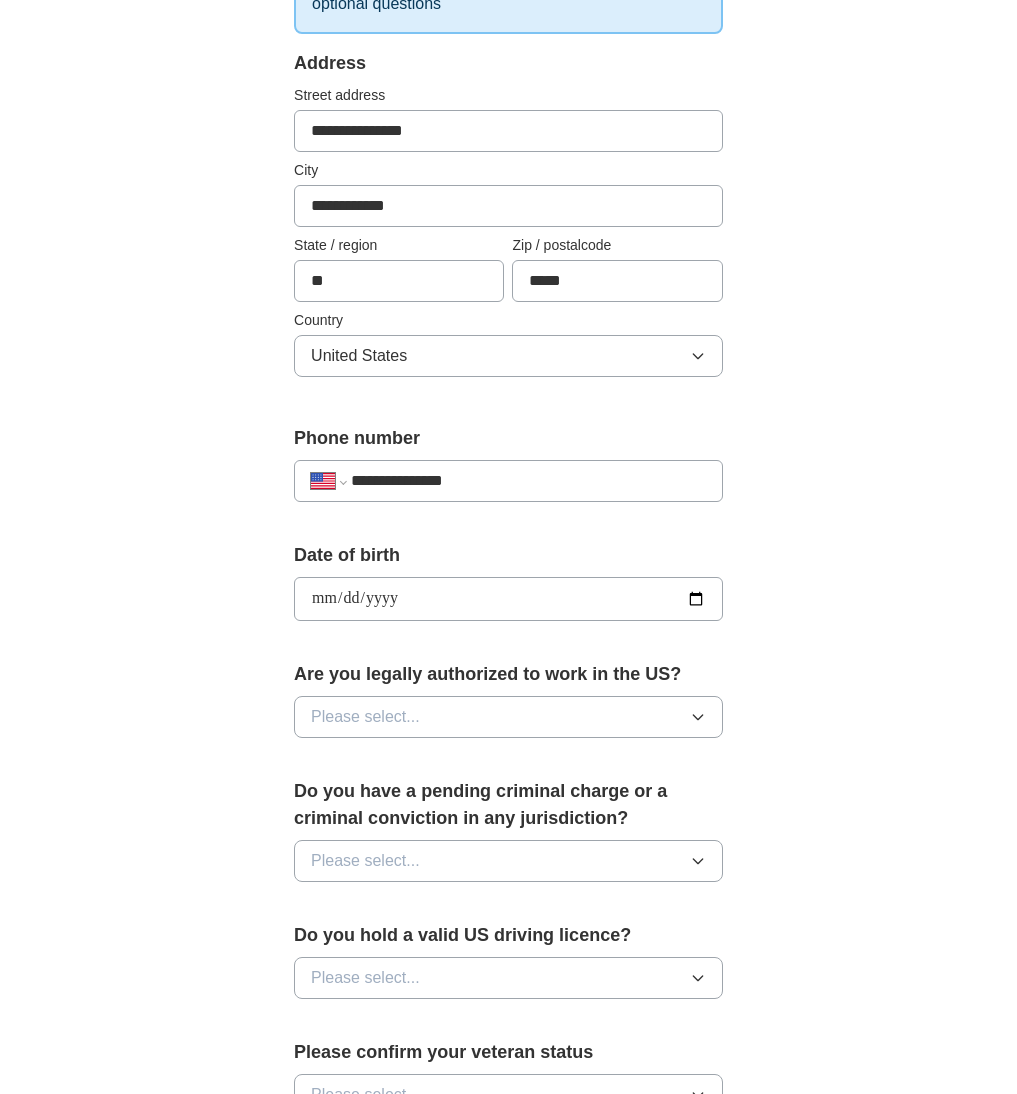 click on "**********" at bounding box center (508, 599) 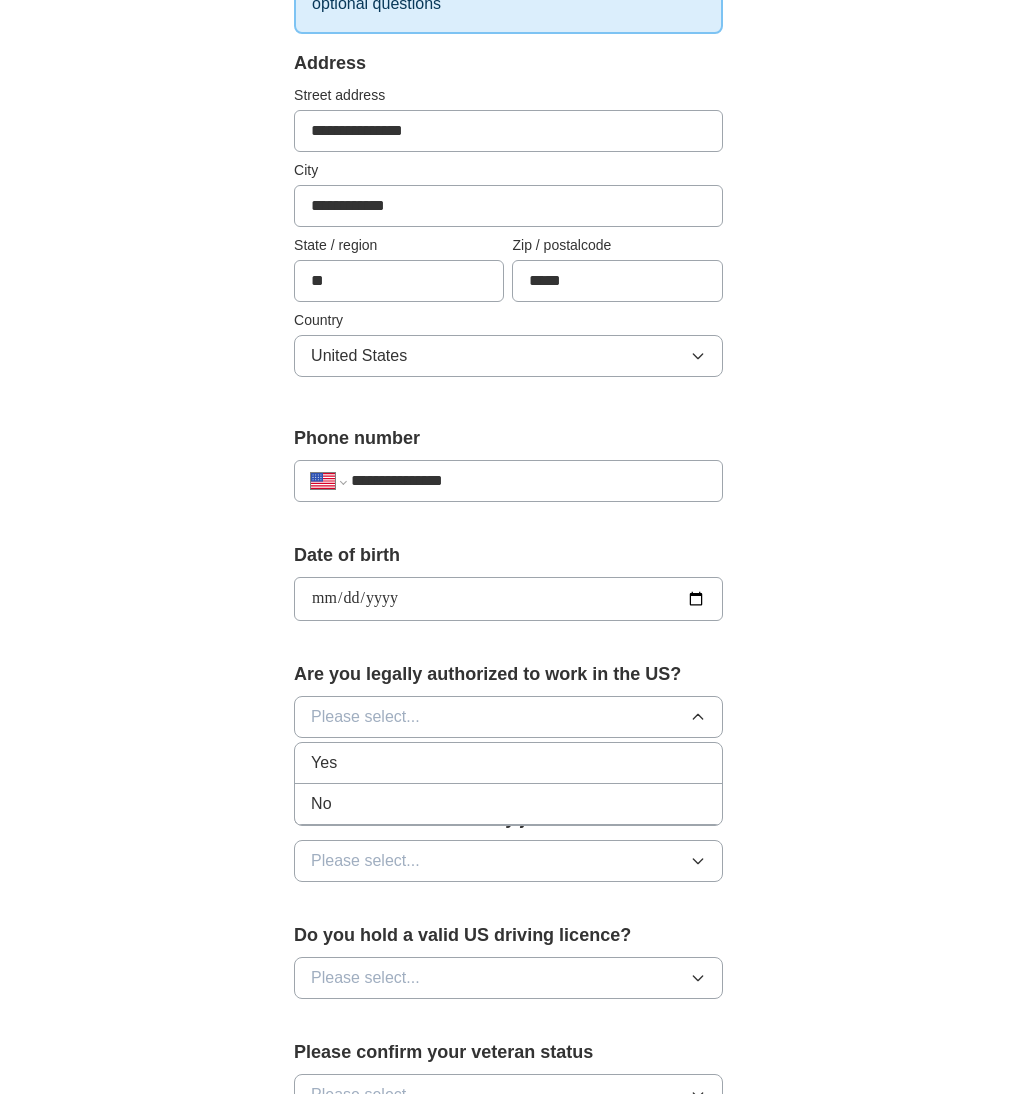 click on "Yes" at bounding box center [508, 763] 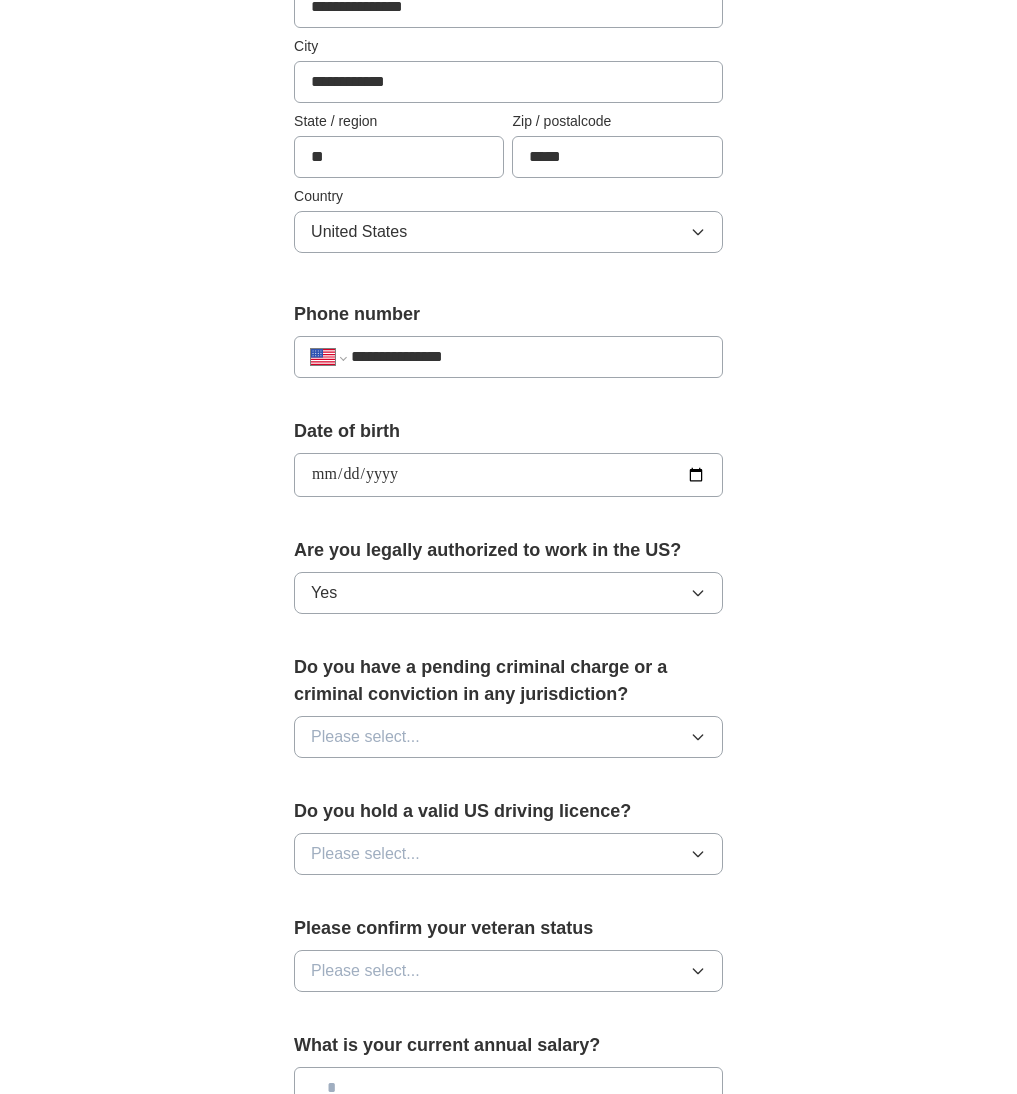 scroll, scrollTop: 605, scrollLeft: 0, axis: vertical 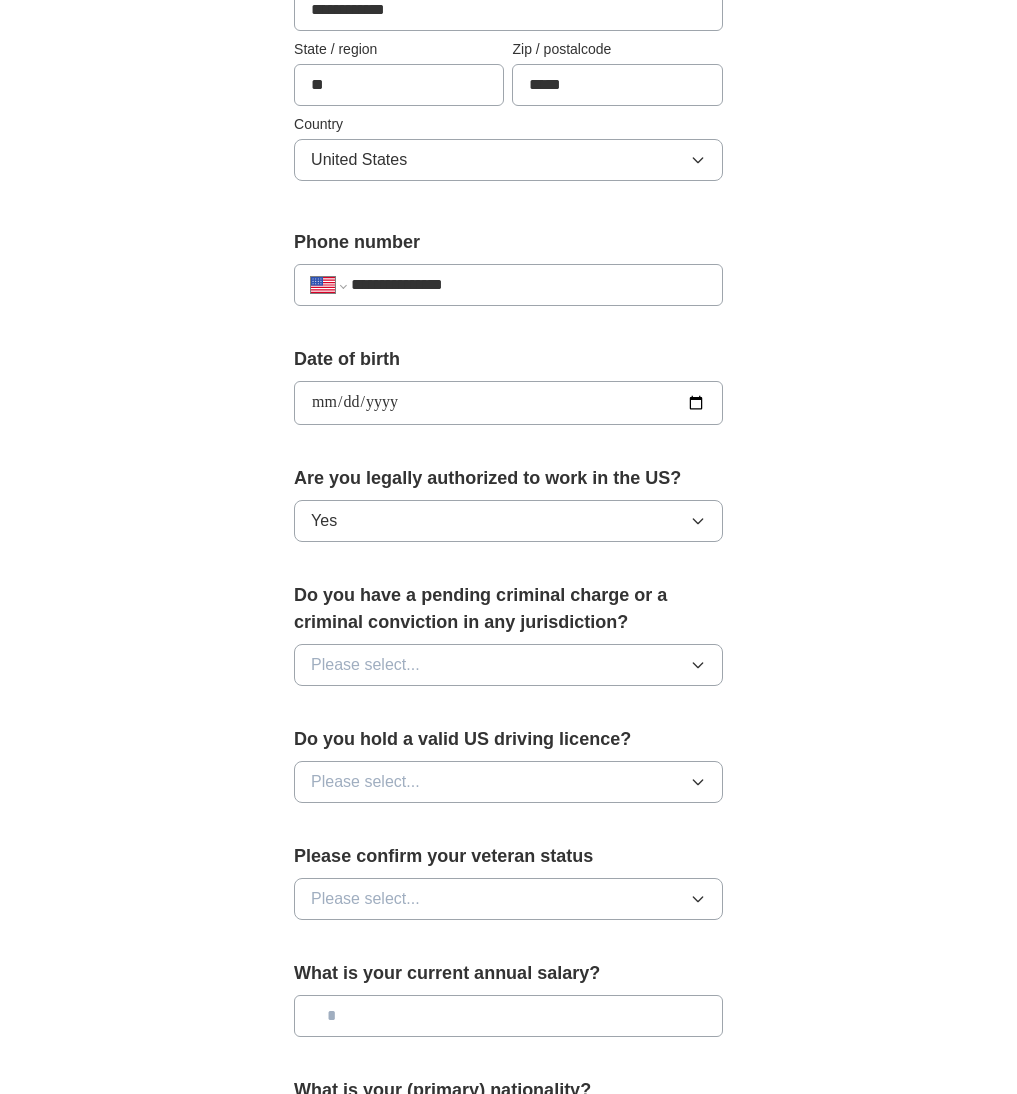 click on "Please select..." at bounding box center (508, 665) 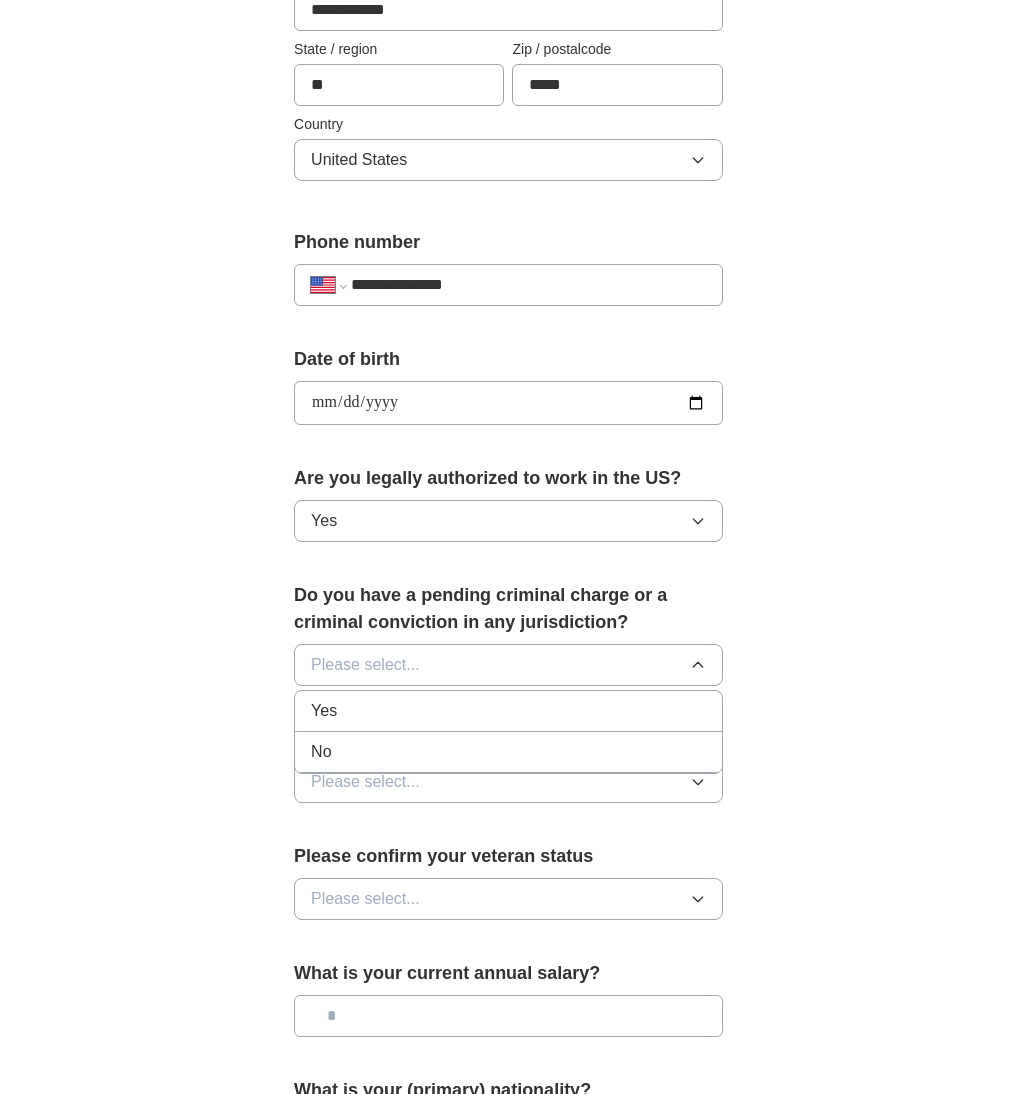 click on "No" at bounding box center (508, 752) 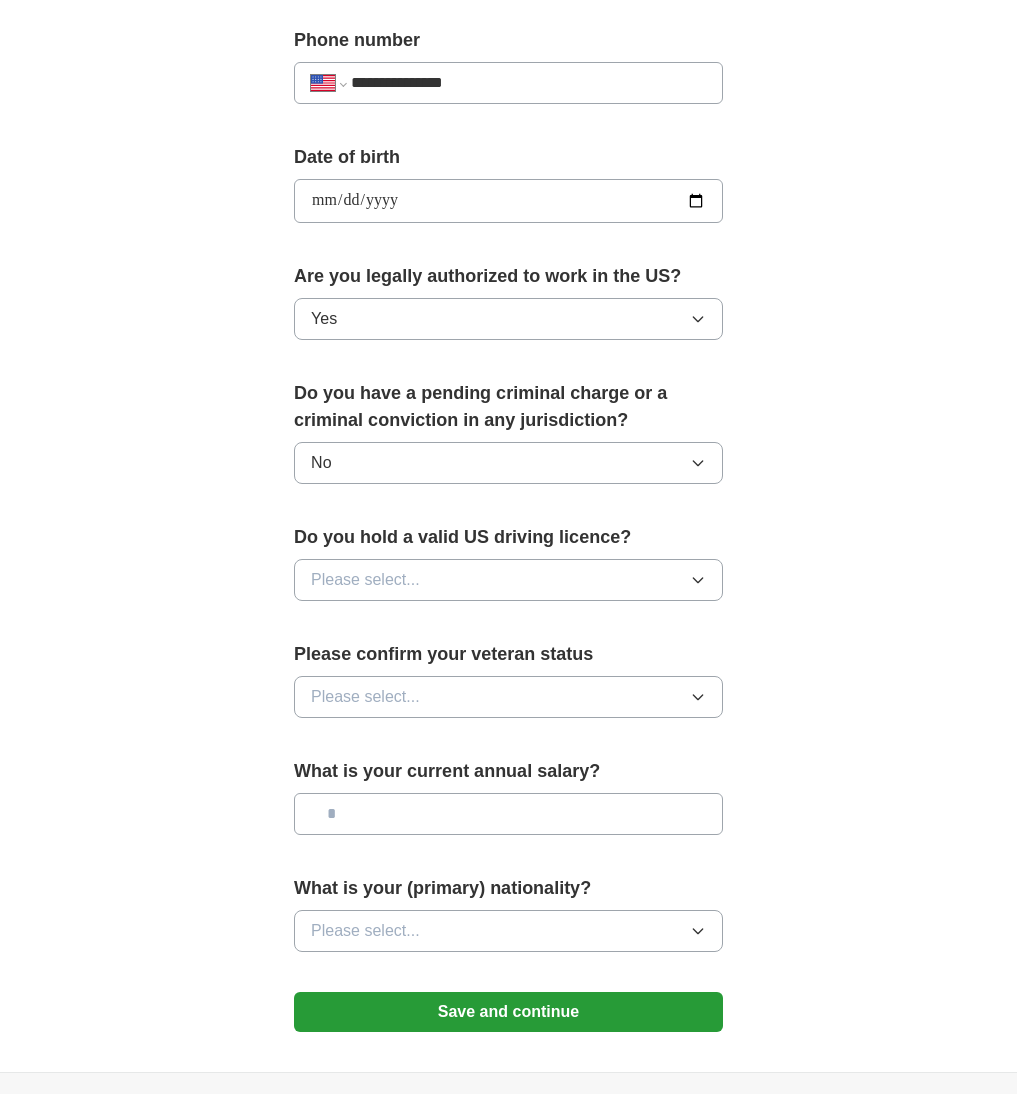 scroll, scrollTop: 813, scrollLeft: 0, axis: vertical 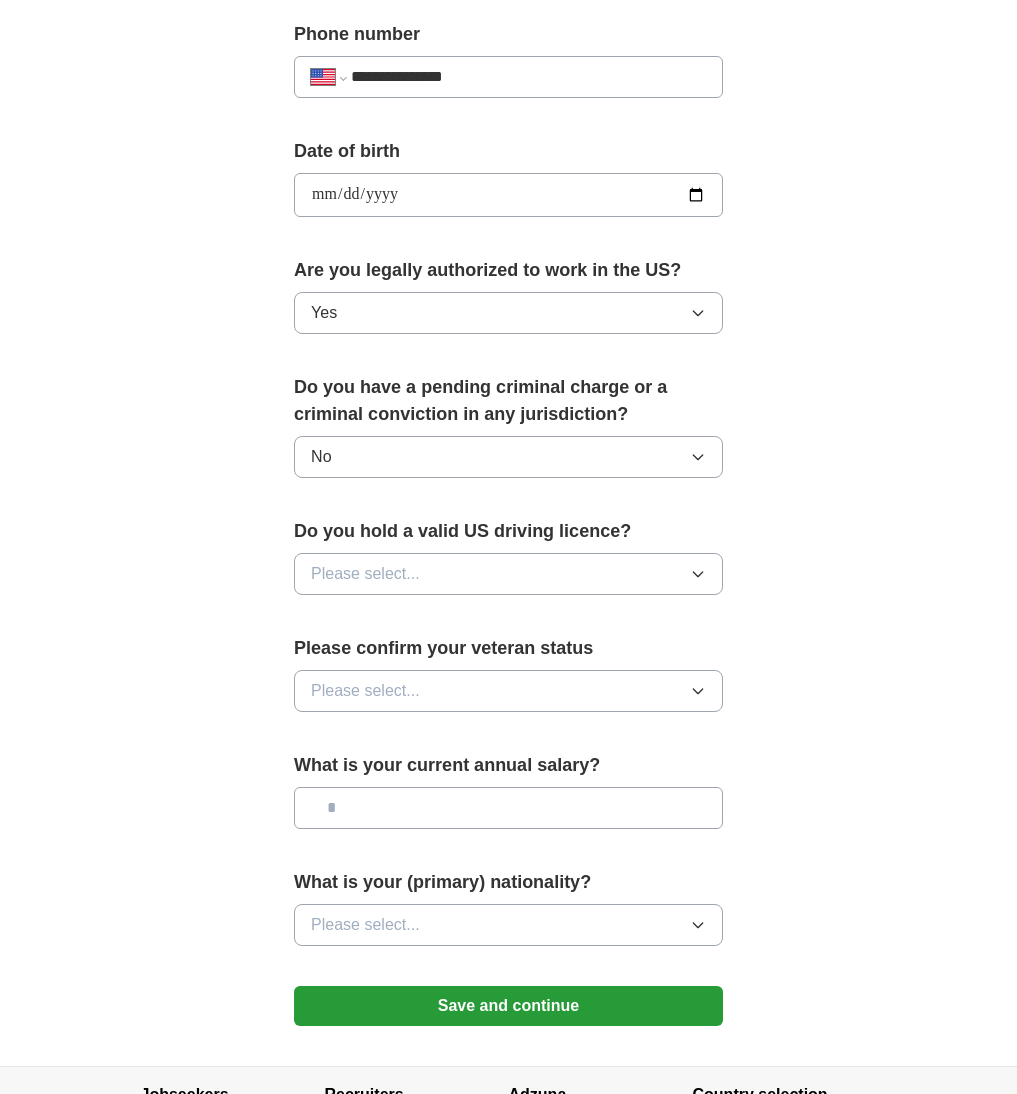 click on "Please select..." at bounding box center (365, 574) 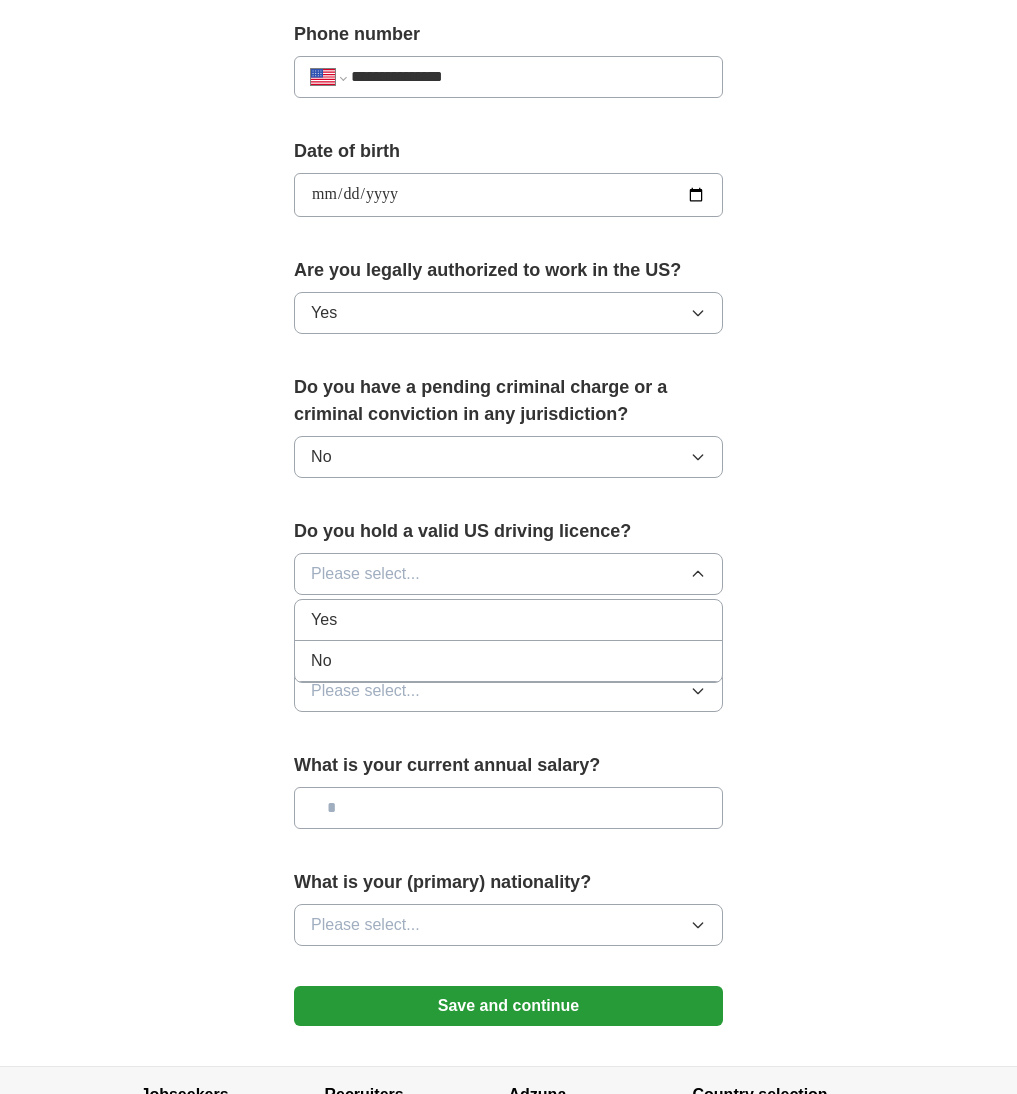 click on "Yes" at bounding box center [324, 620] 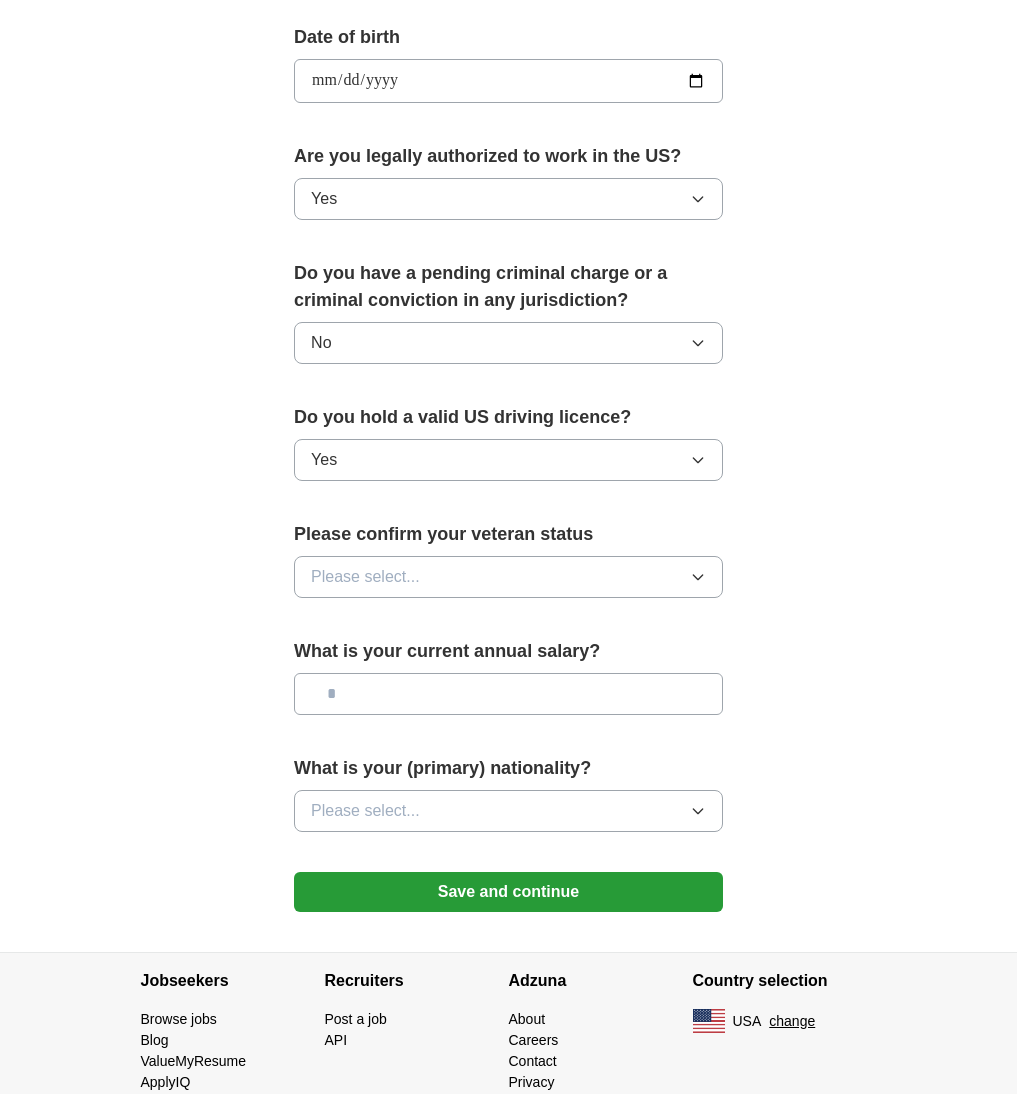 scroll, scrollTop: 962, scrollLeft: 0, axis: vertical 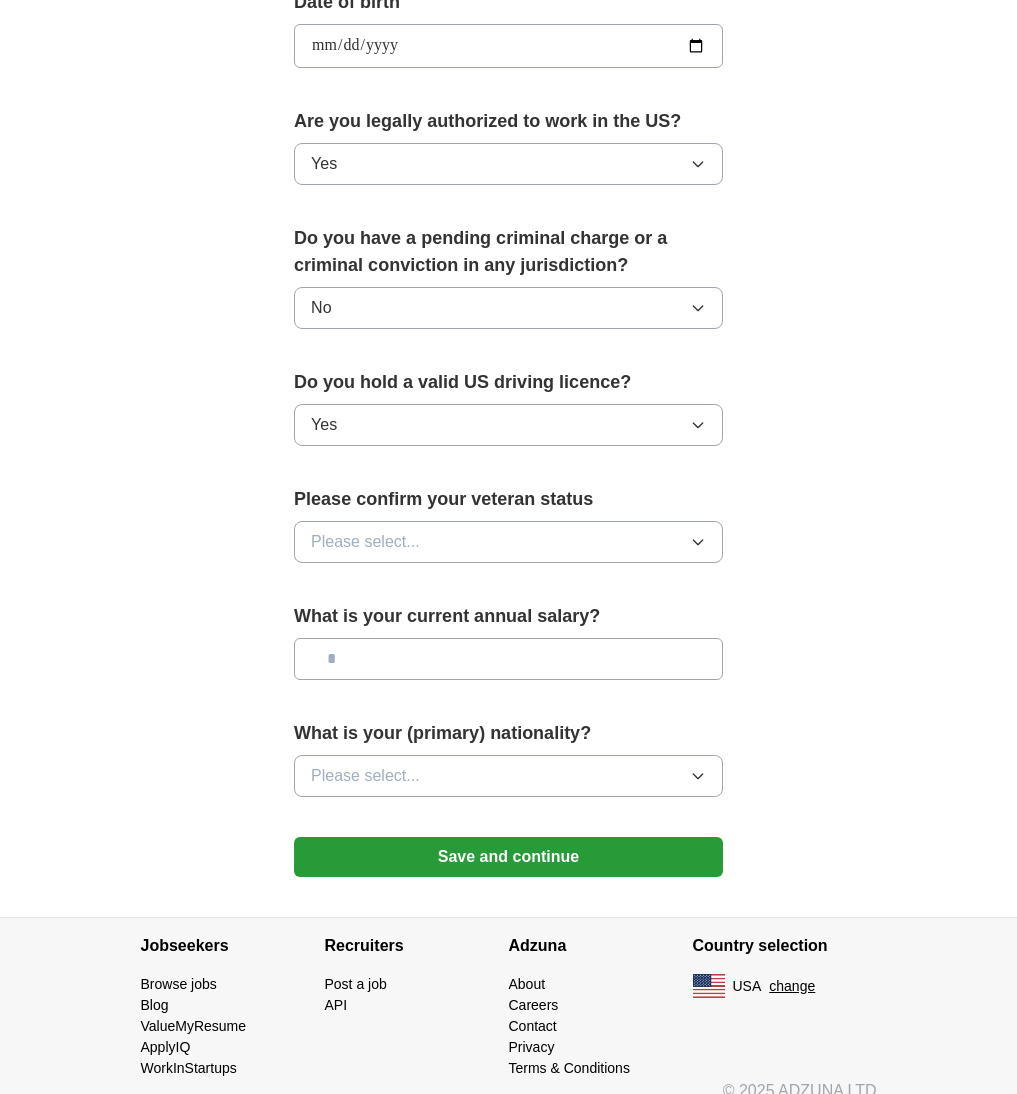 click on "Please select..." at bounding box center [365, 542] 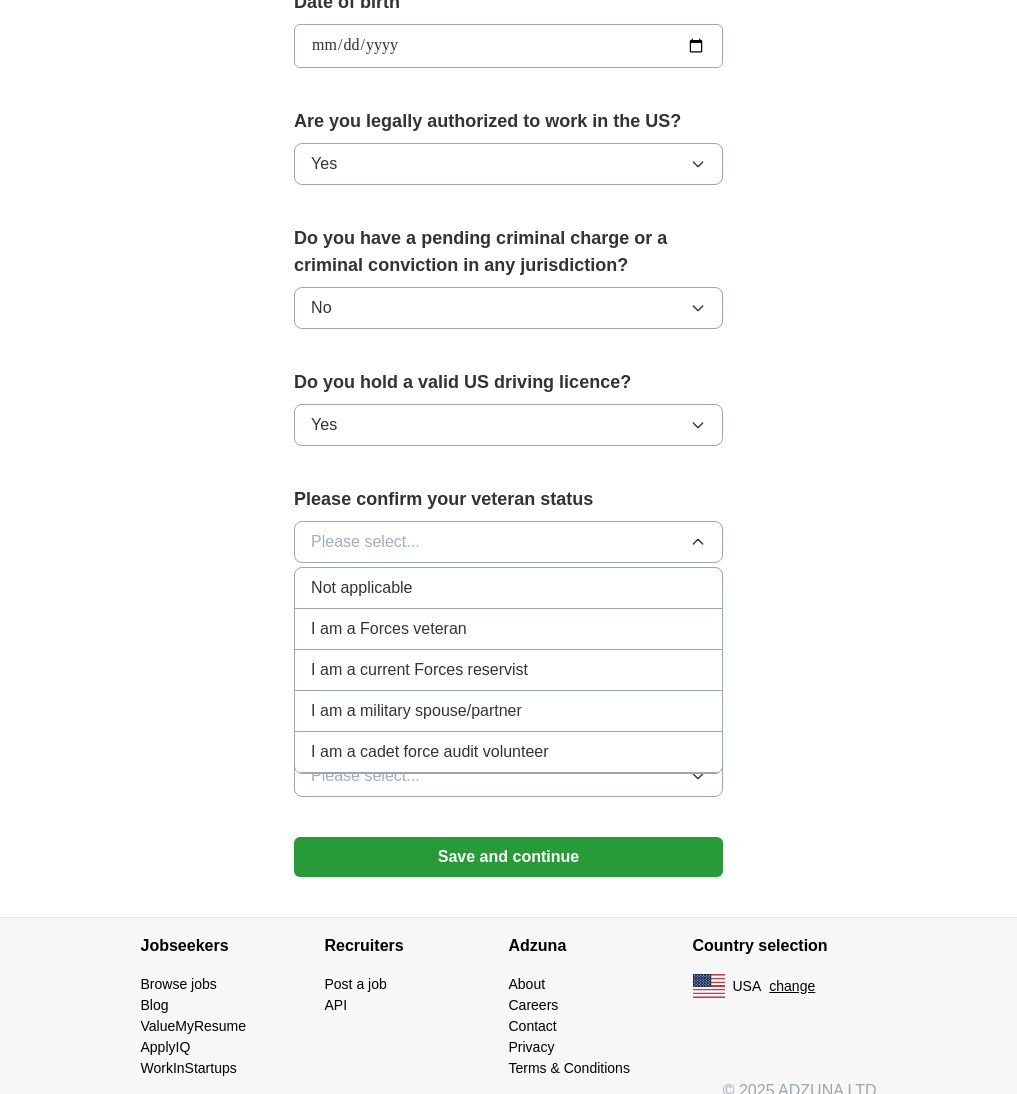 scroll, scrollTop: 987, scrollLeft: 0, axis: vertical 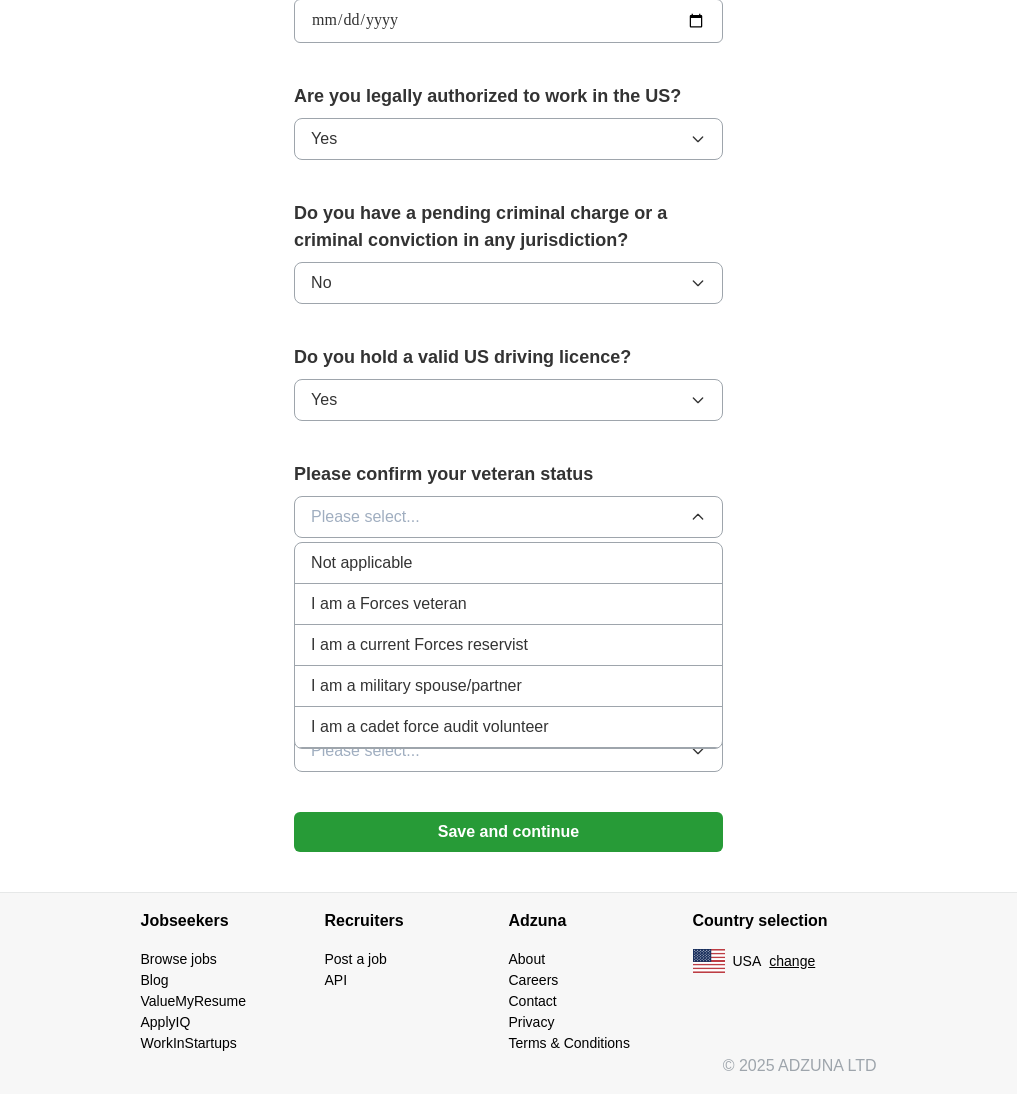 click on "Not applicable" at bounding box center [361, 563] 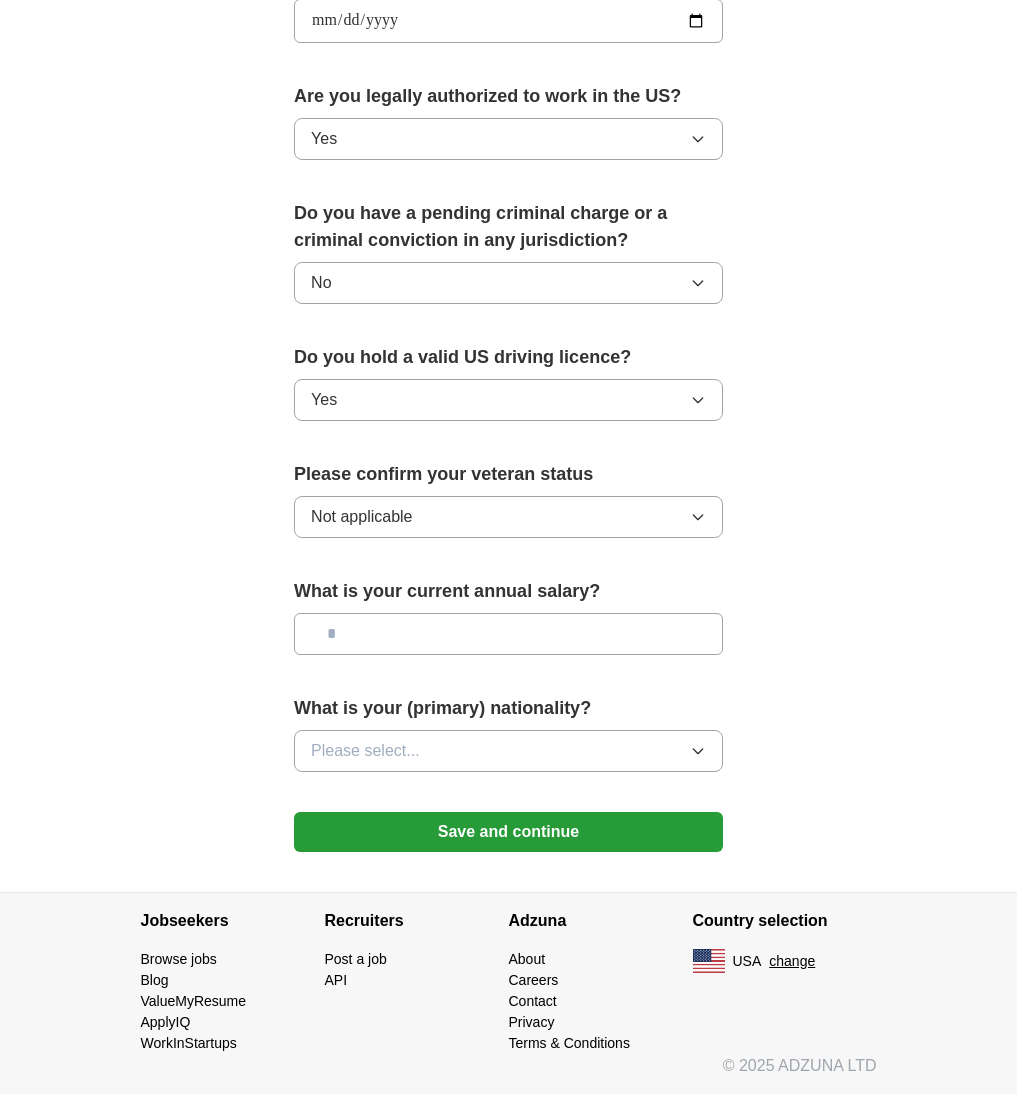 click at bounding box center [508, 634] 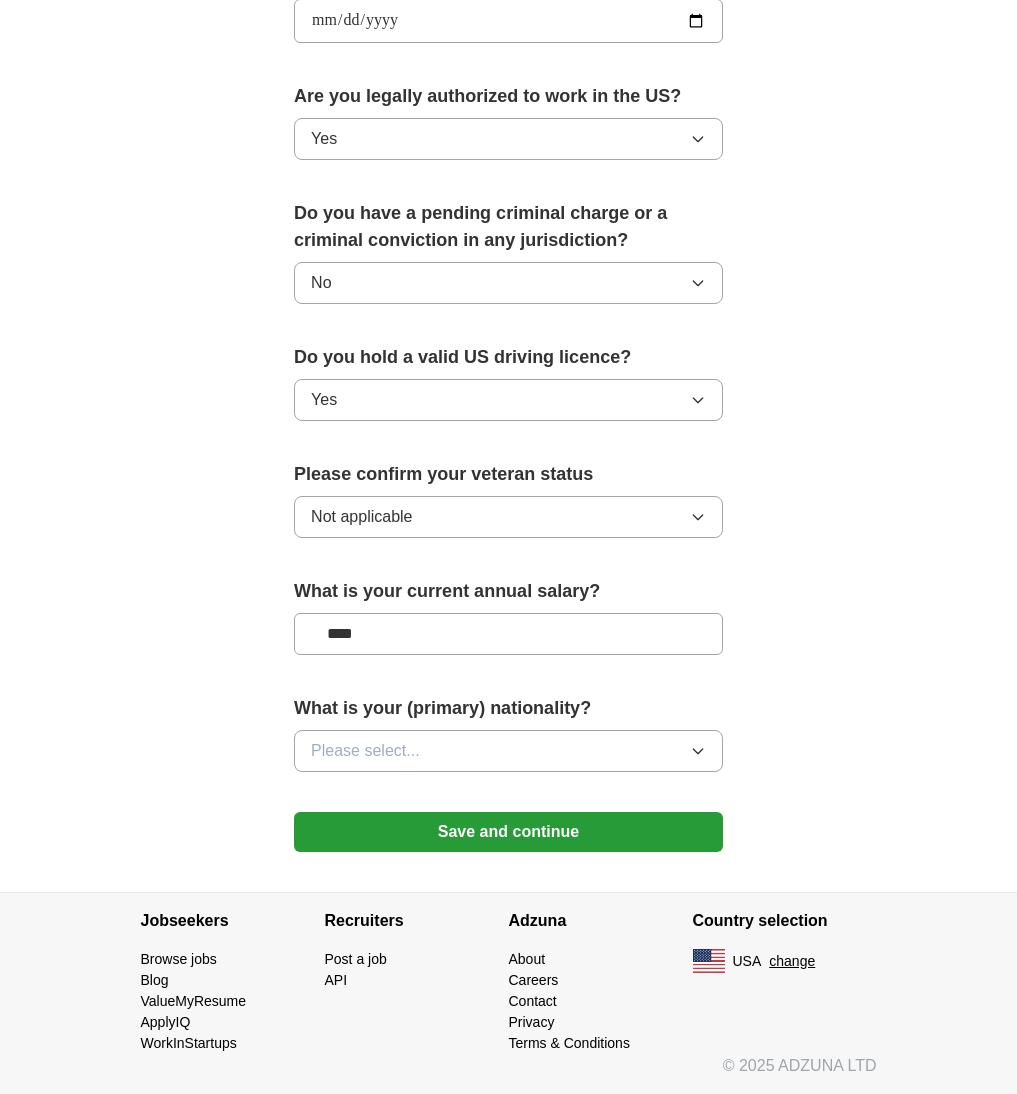 type on "****" 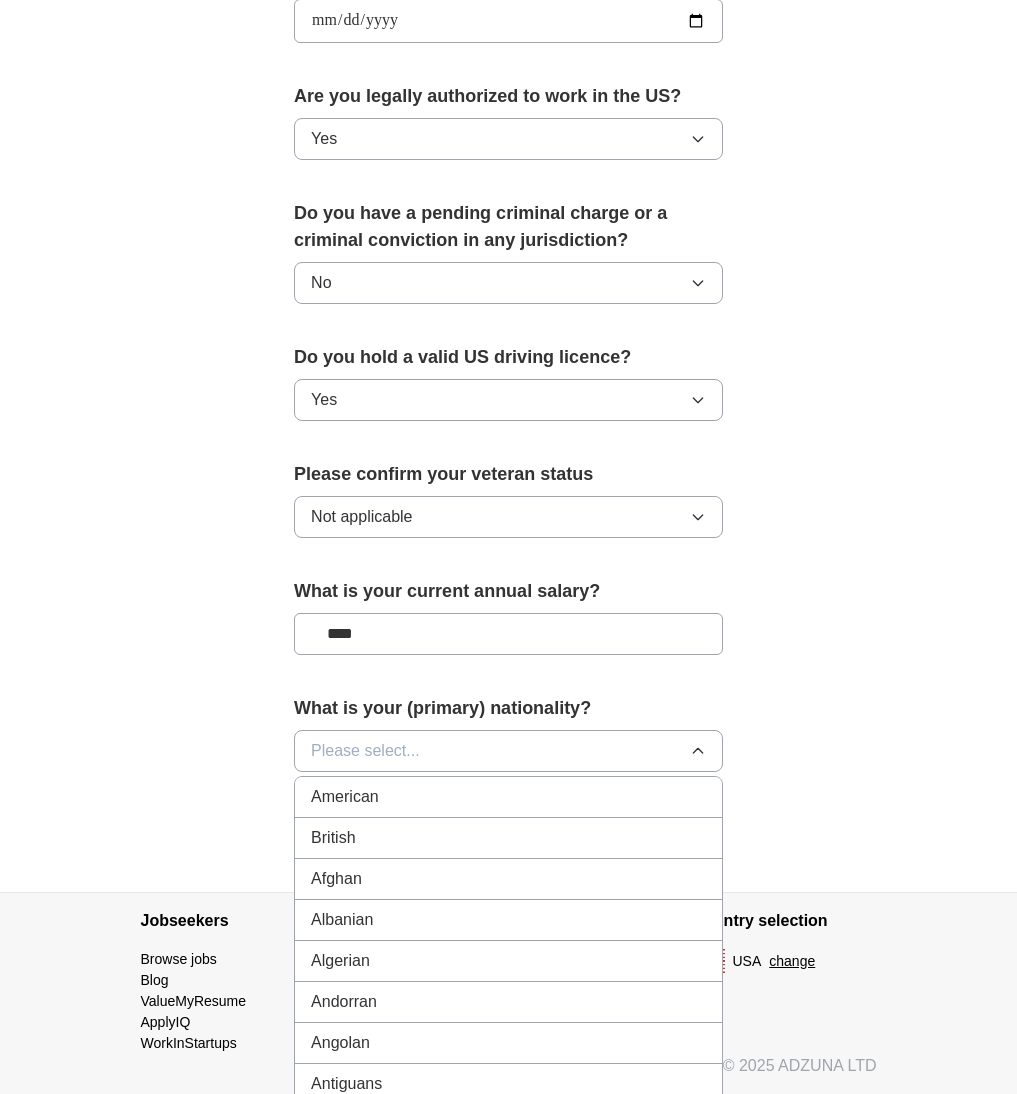 type 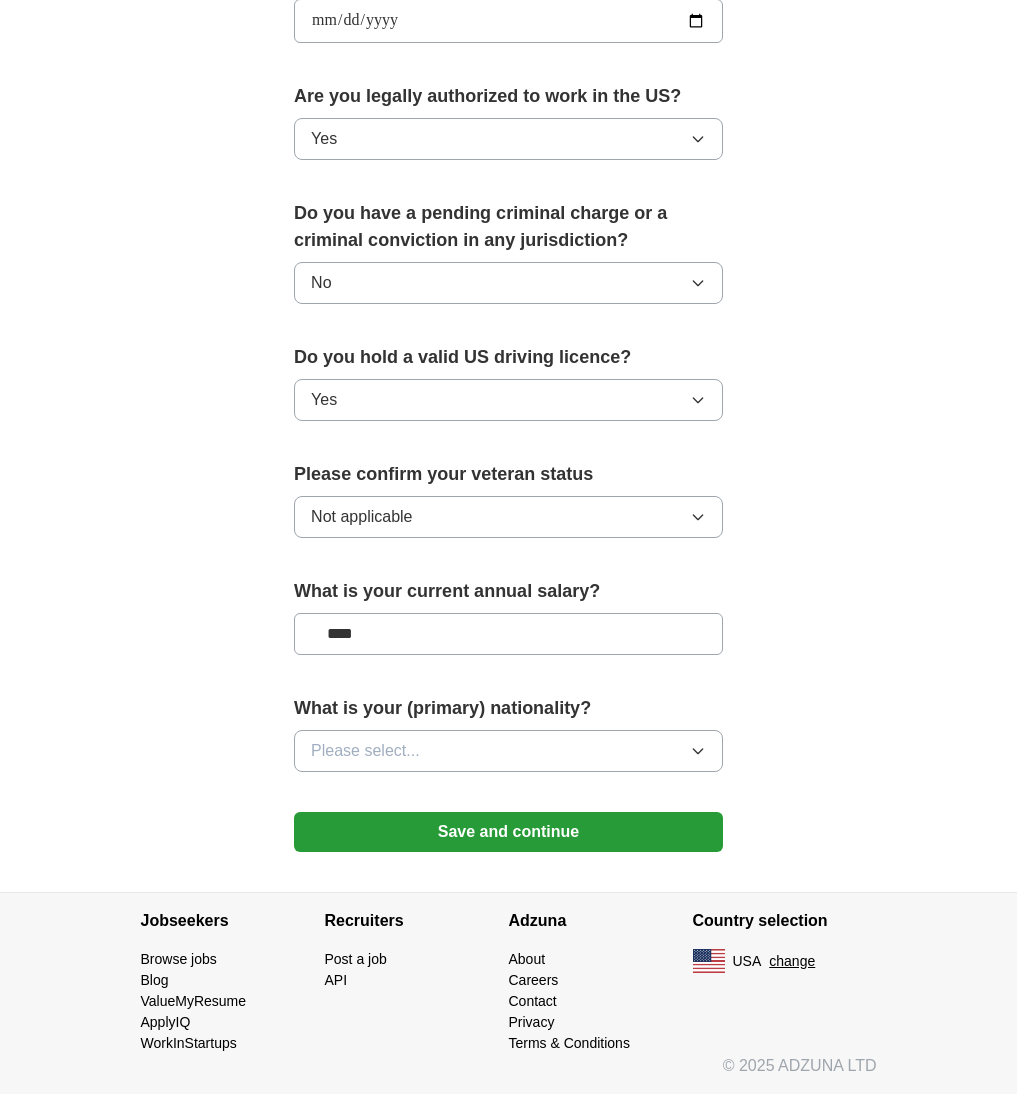 click on "Save and continue" at bounding box center [508, 832] 